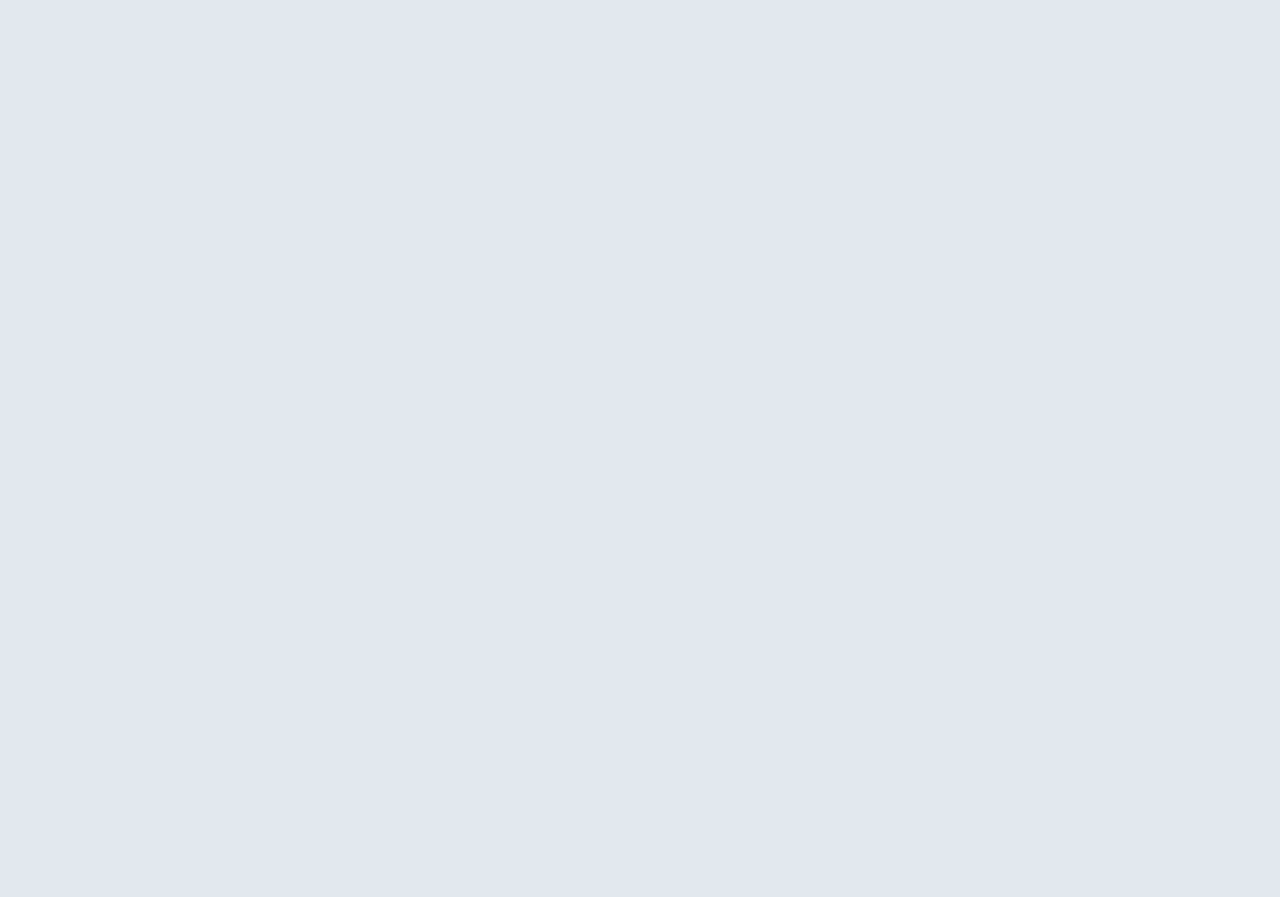 scroll, scrollTop: 0, scrollLeft: 0, axis: both 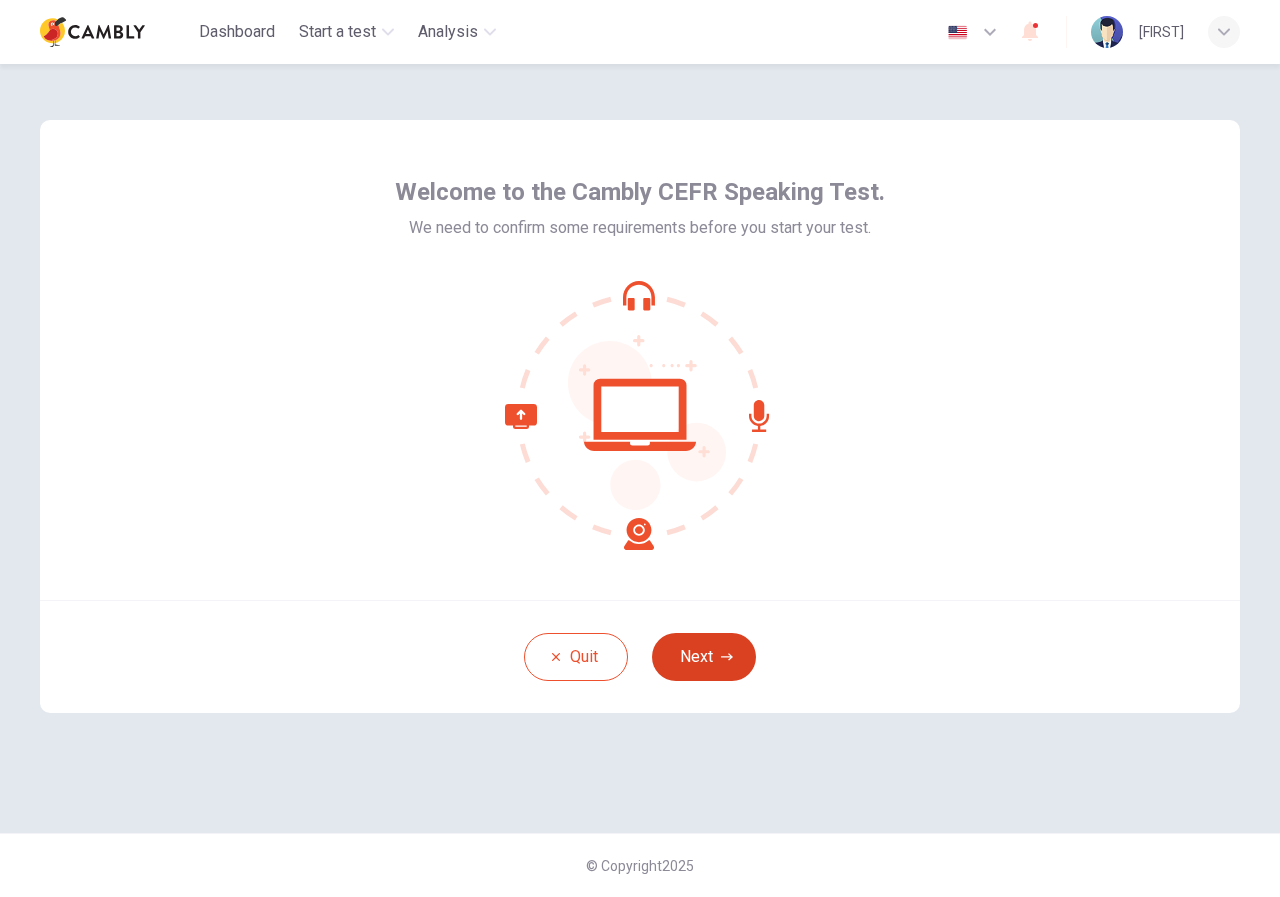 click on "Next" at bounding box center (704, 657) 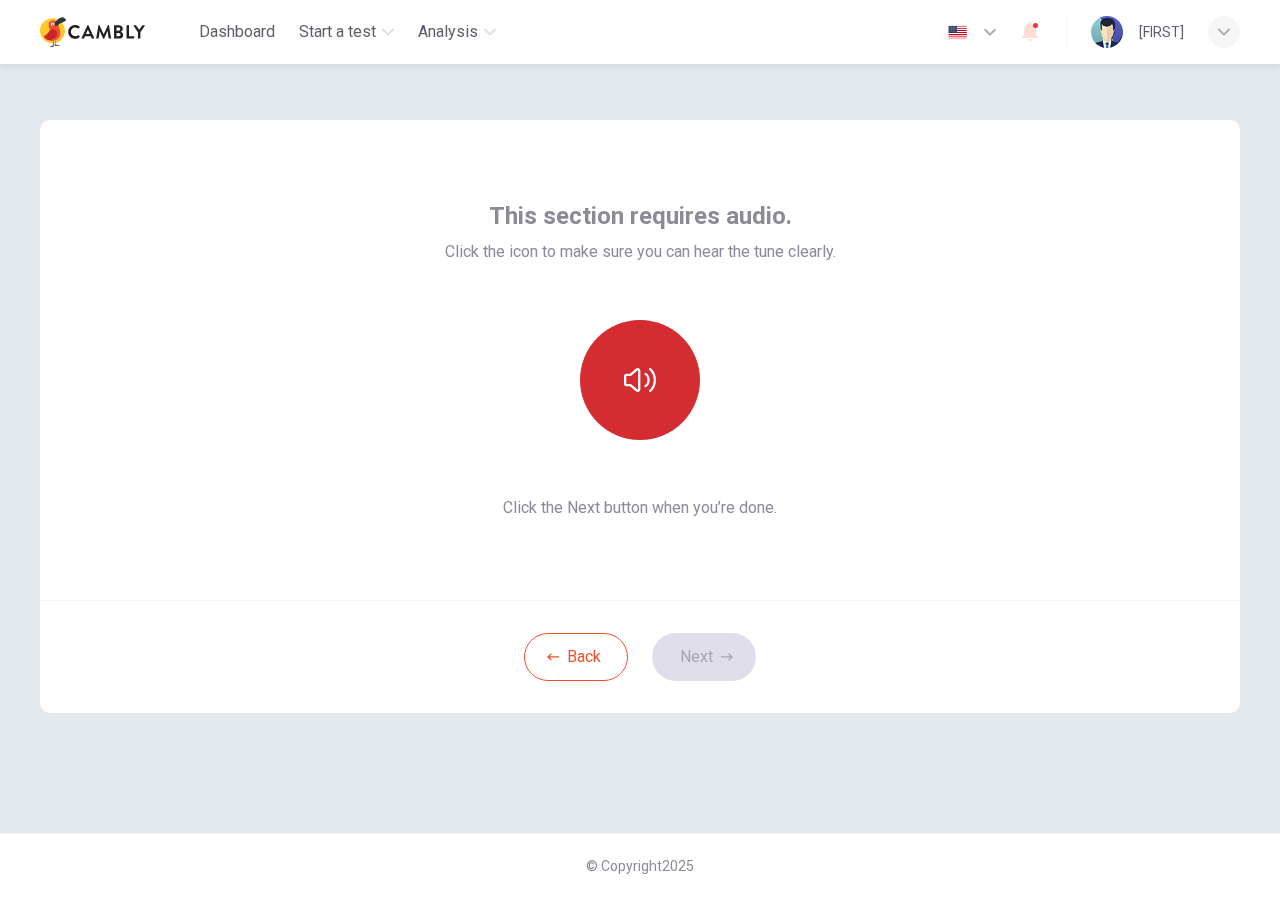 click at bounding box center [640, 380] 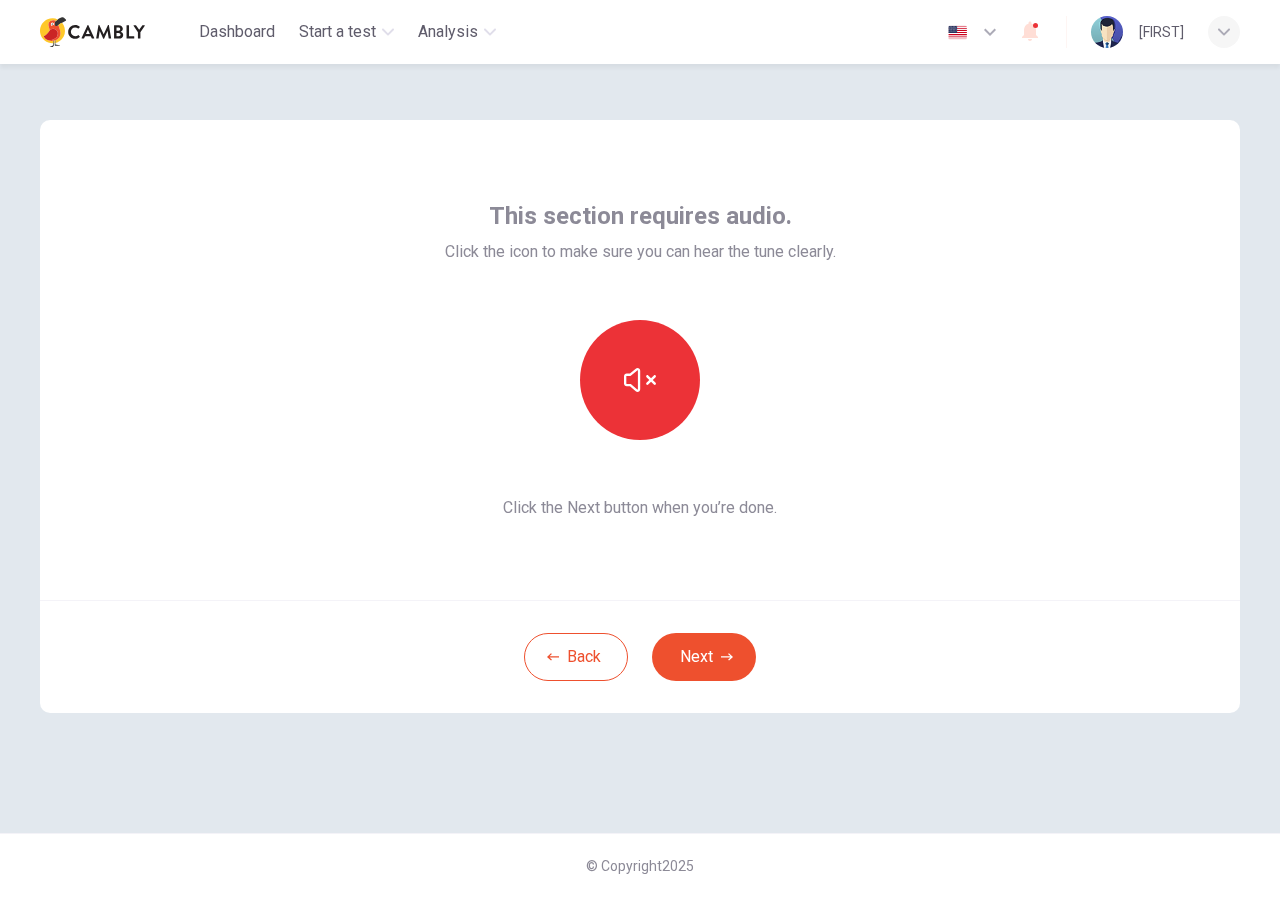 click on "Next" at bounding box center (704, 657) 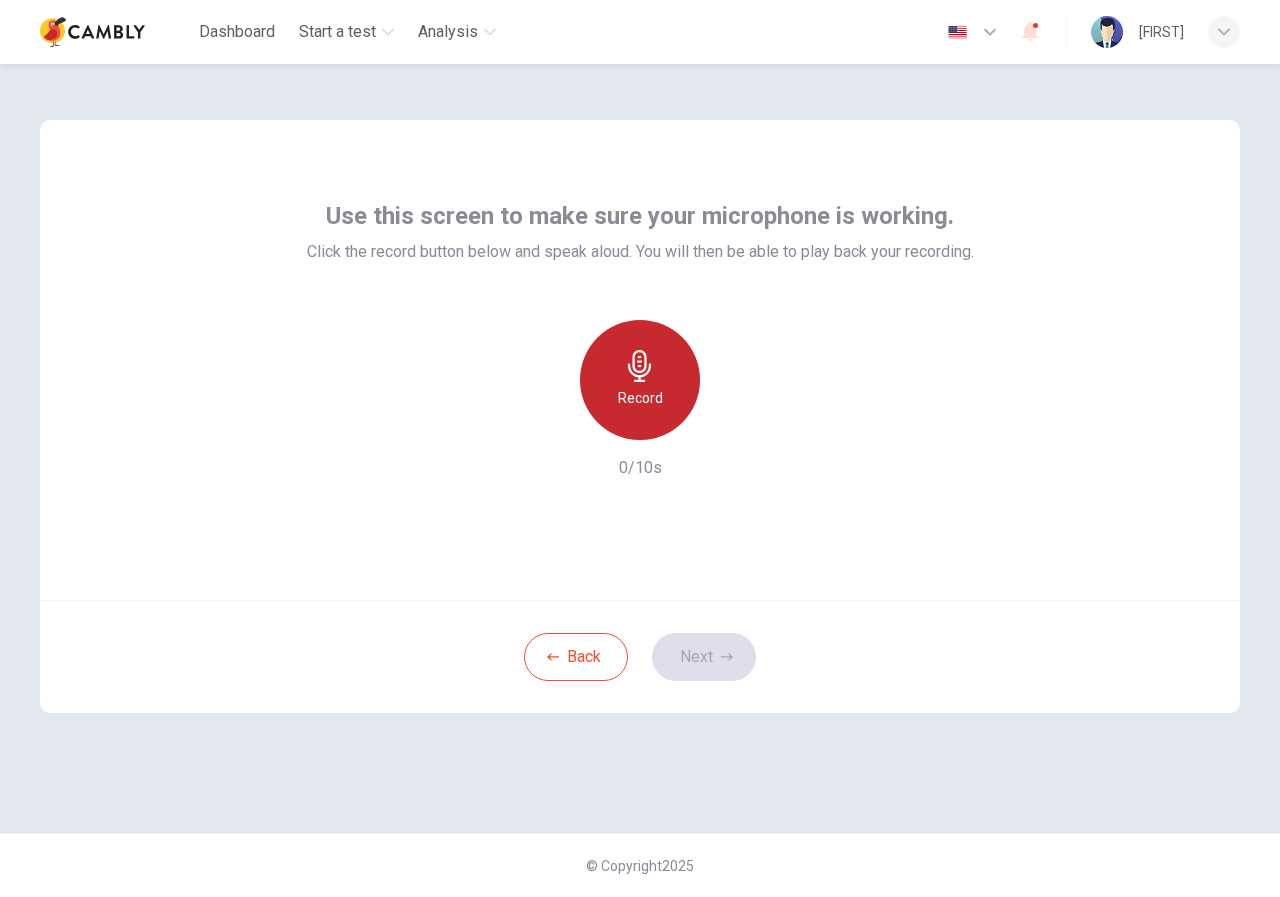 click on "Record" at bounding box center (640, 398) 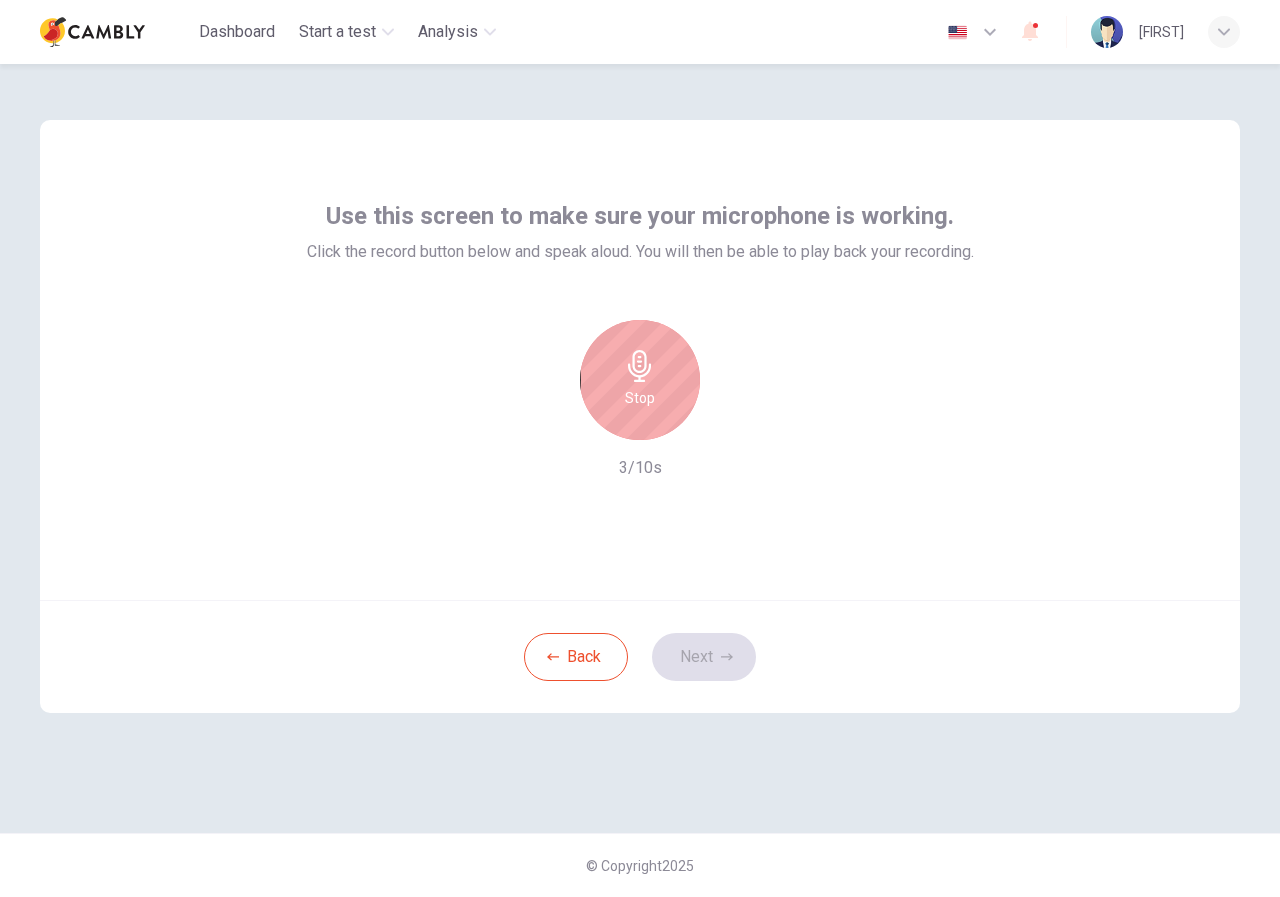 click on "Stop" at bounding box center (640, 398) 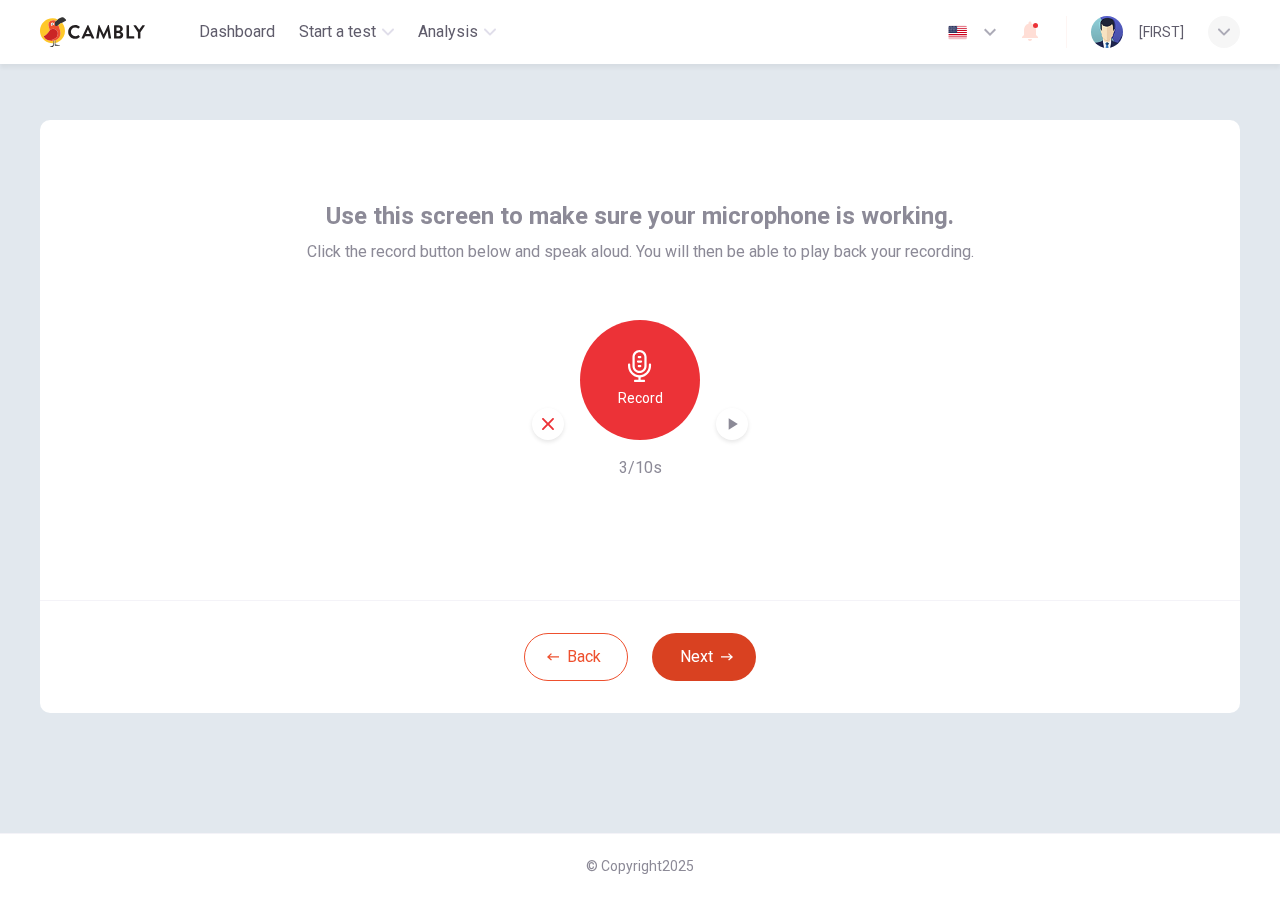 click on "Next" at bounding box center [704, 657] 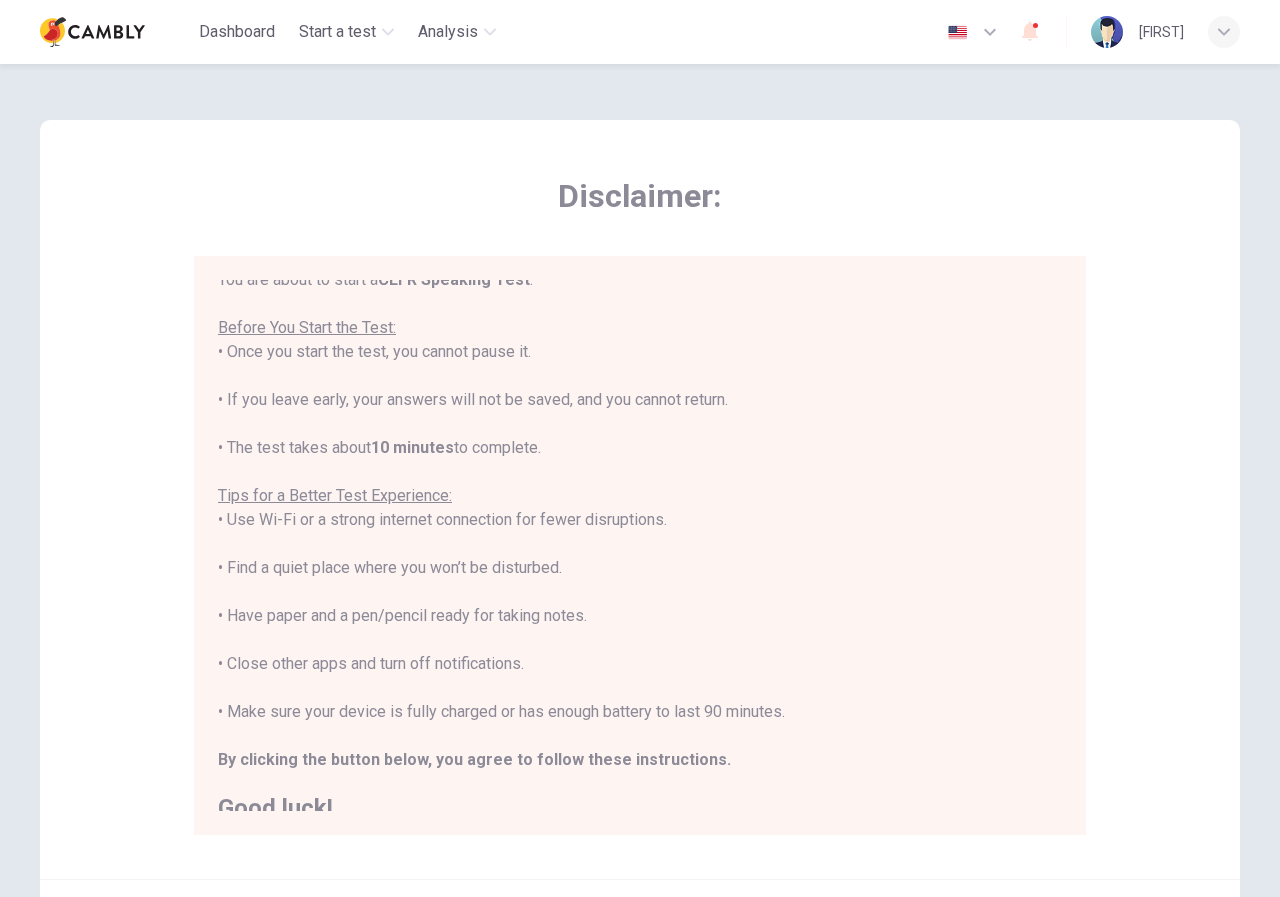 scroll, scrollTop: 23, scrollLeft: 0, axis: vertical 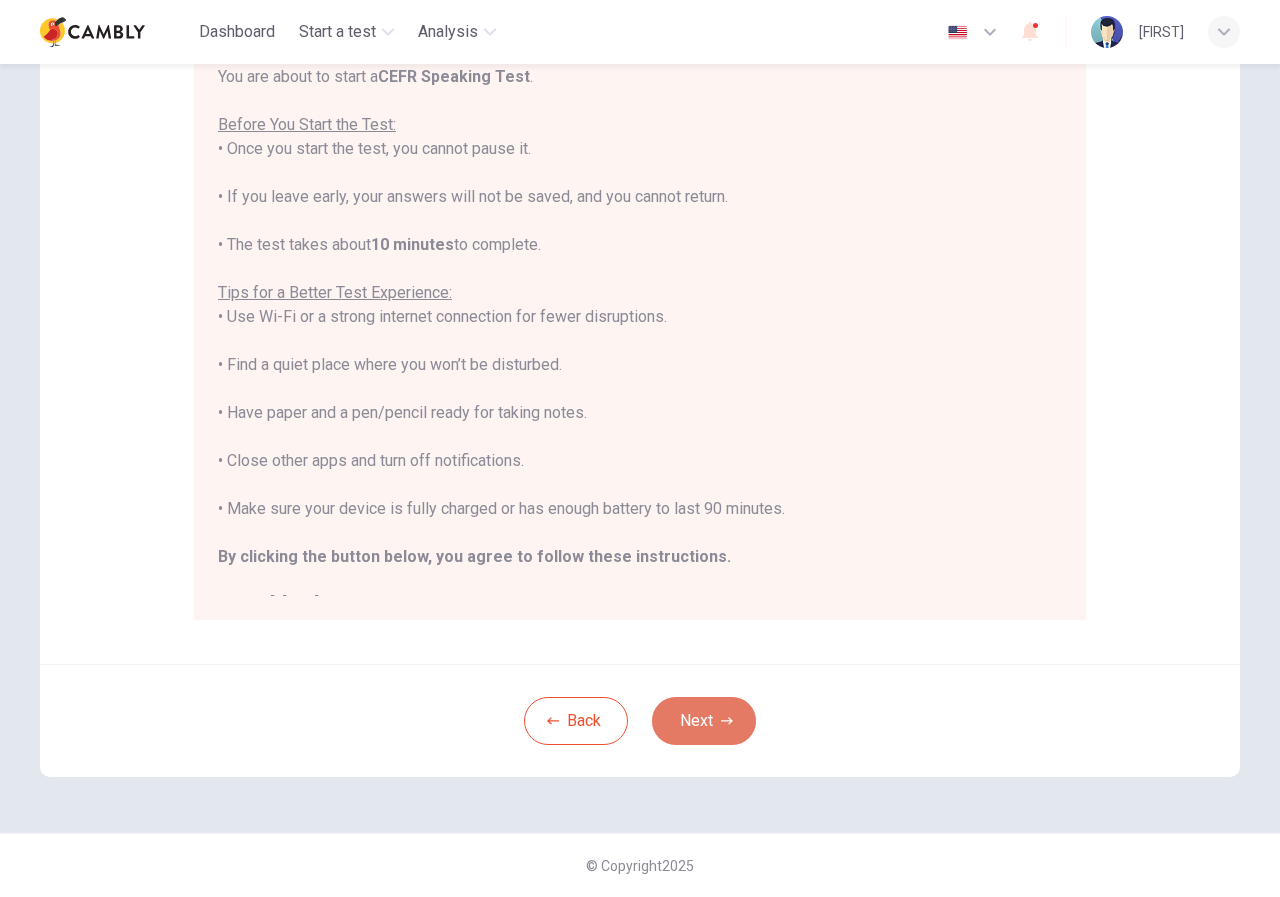 click on "Next" at bounding box center (704, 721) 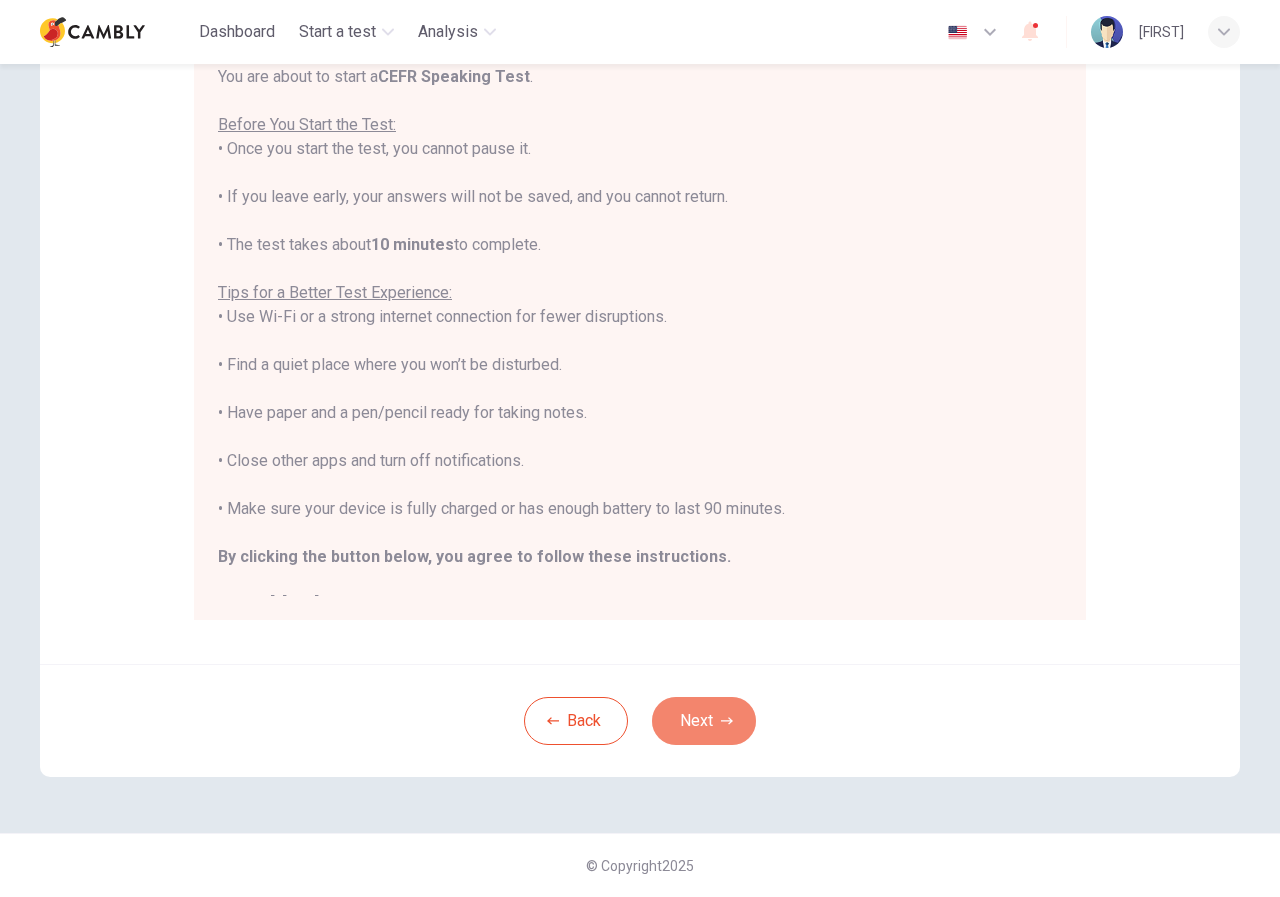 scroll, scrollTop: 0, scrollLeft: 0, axis: both 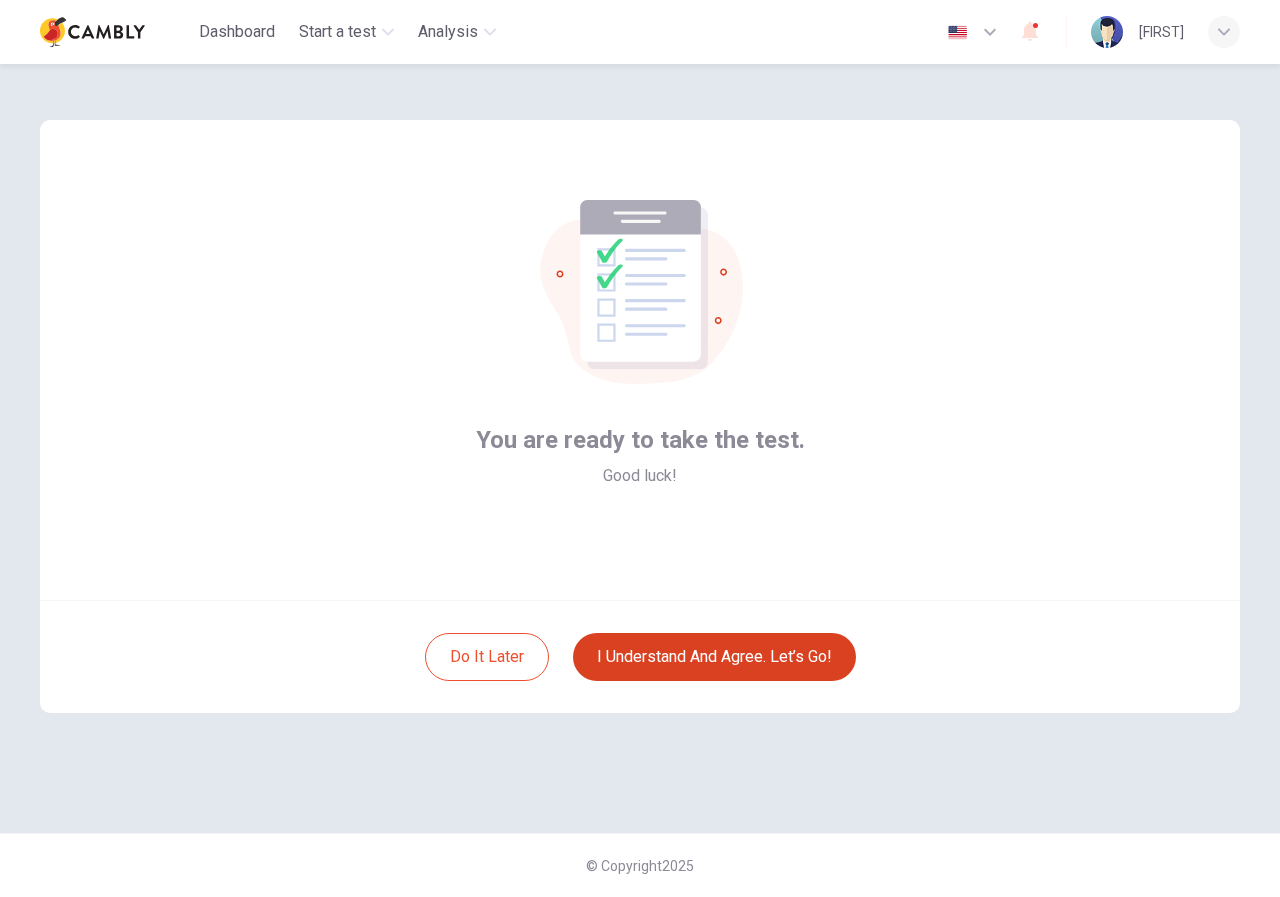 click on "I understand and agree. Let’s go!" at bounding box center (714, 657) 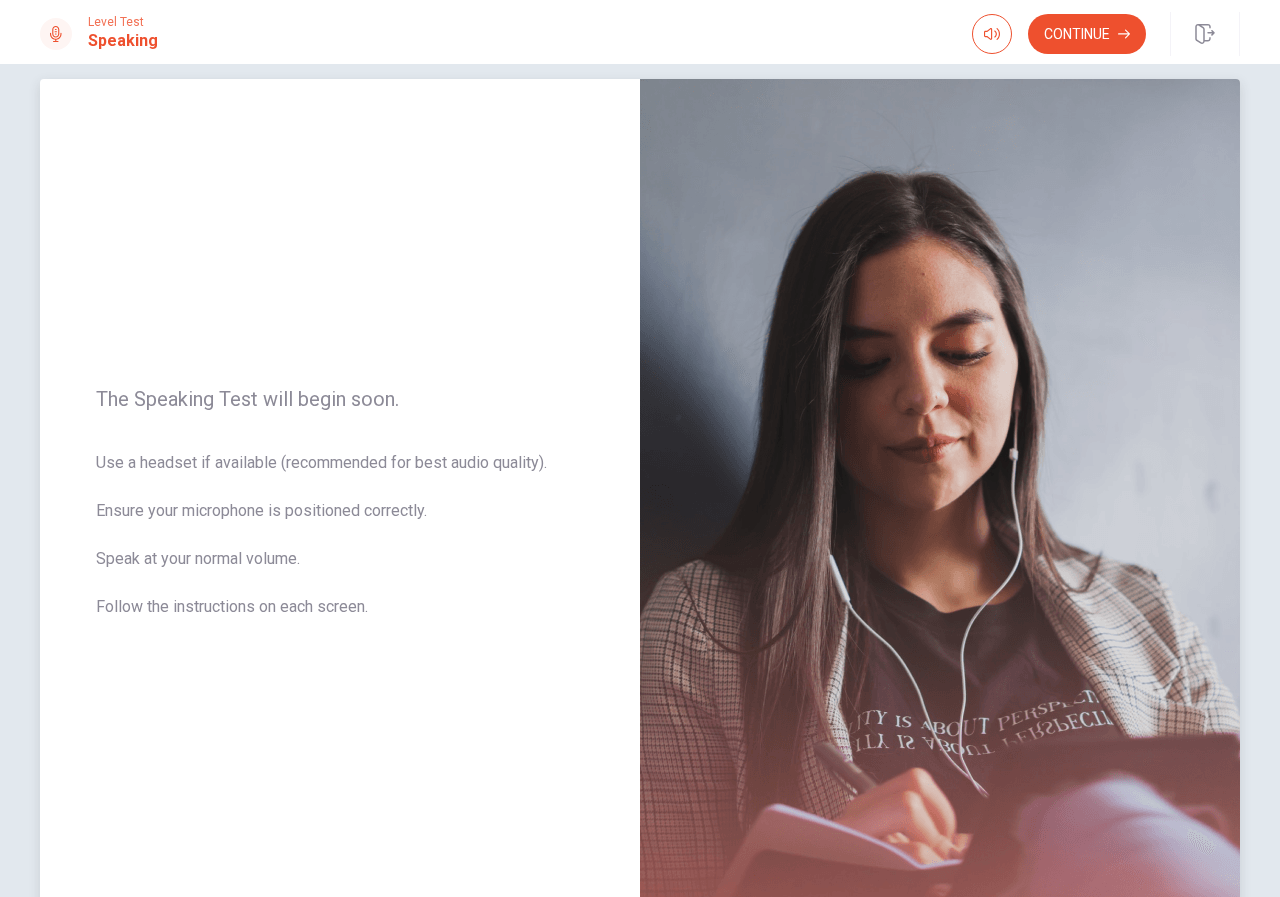 scroll, scrollTop: 0, scrollLeft: 0, axis: both 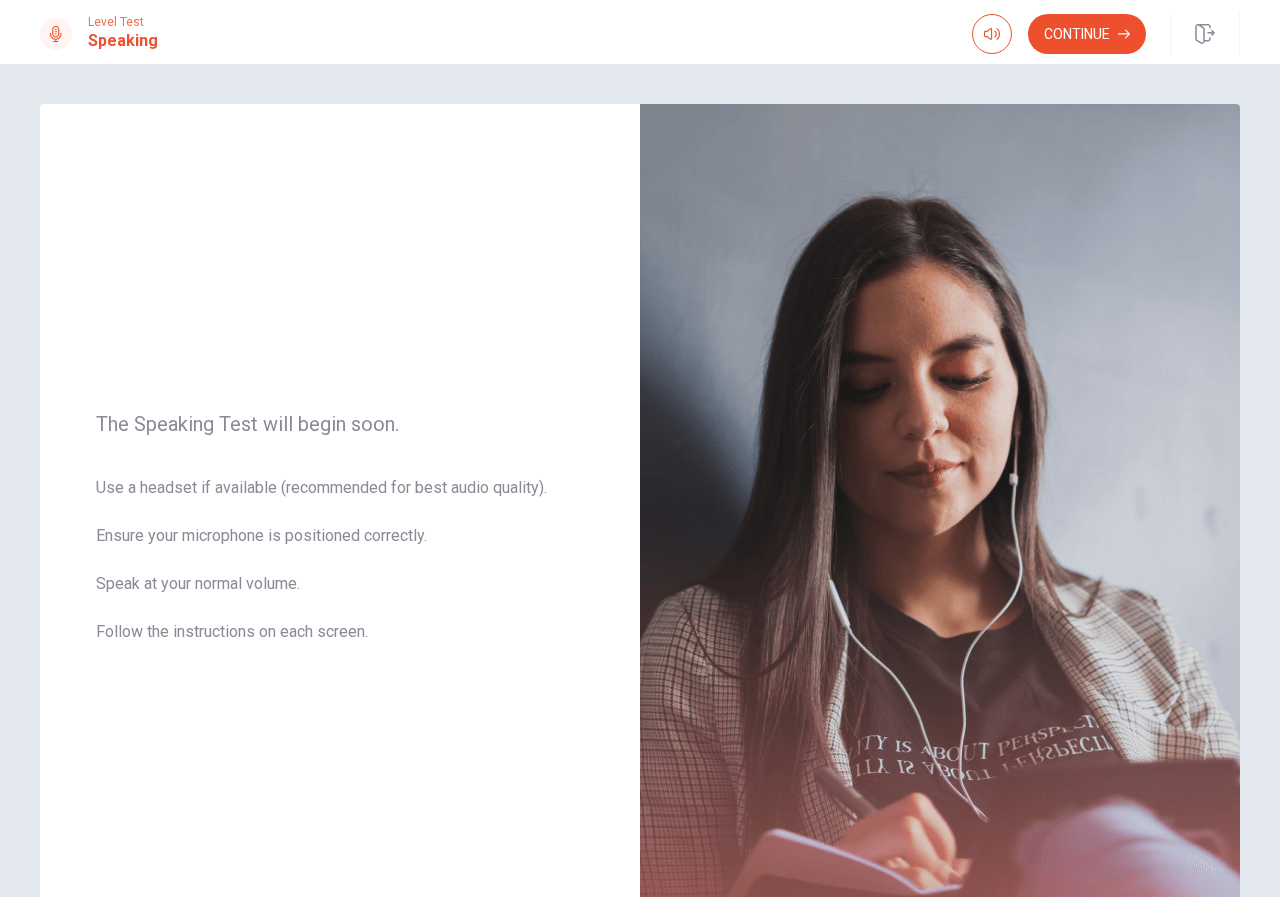 click on "Continue" at bounding box center (1087, 34) 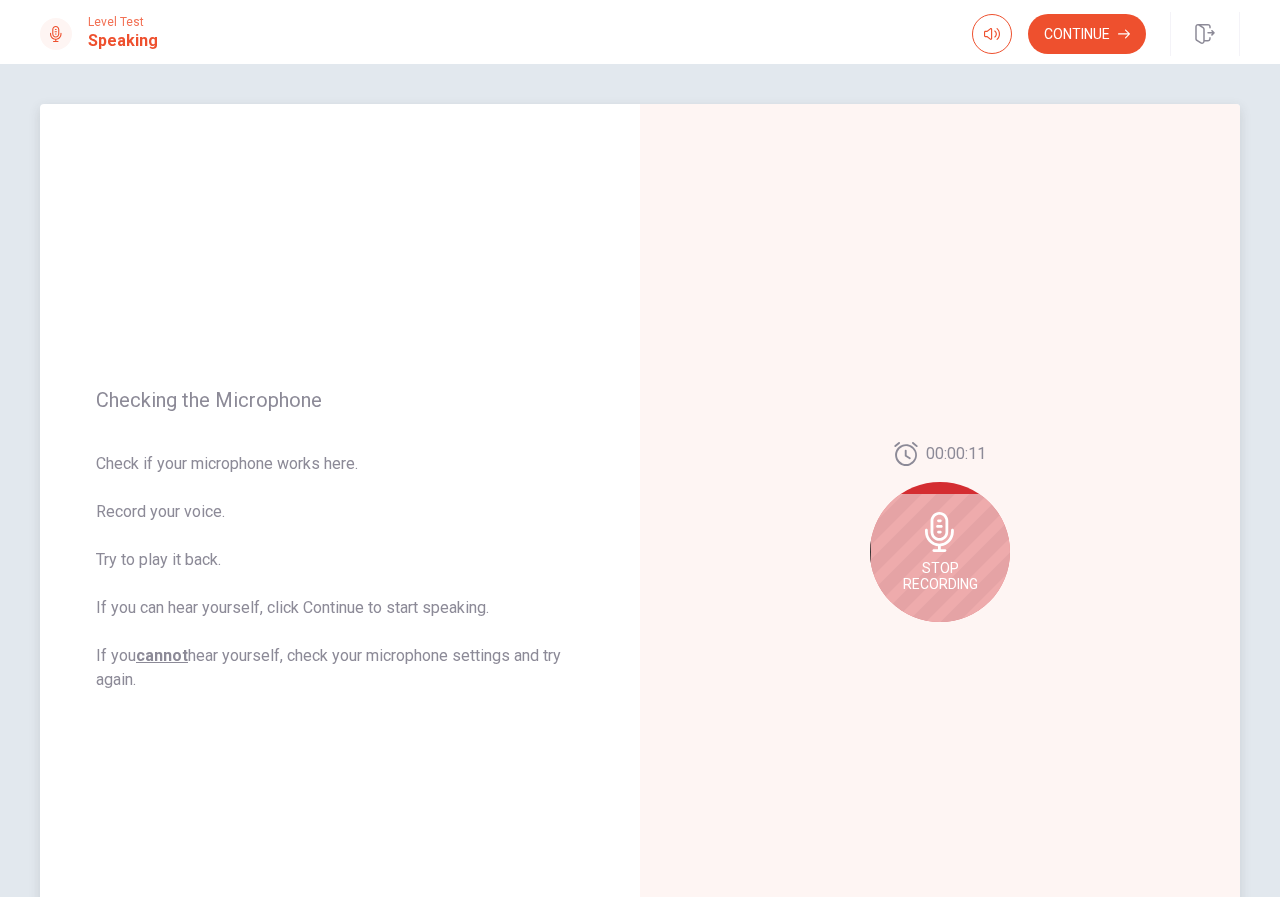 click on "Stop   Recording" at bounding box center (940, 552) 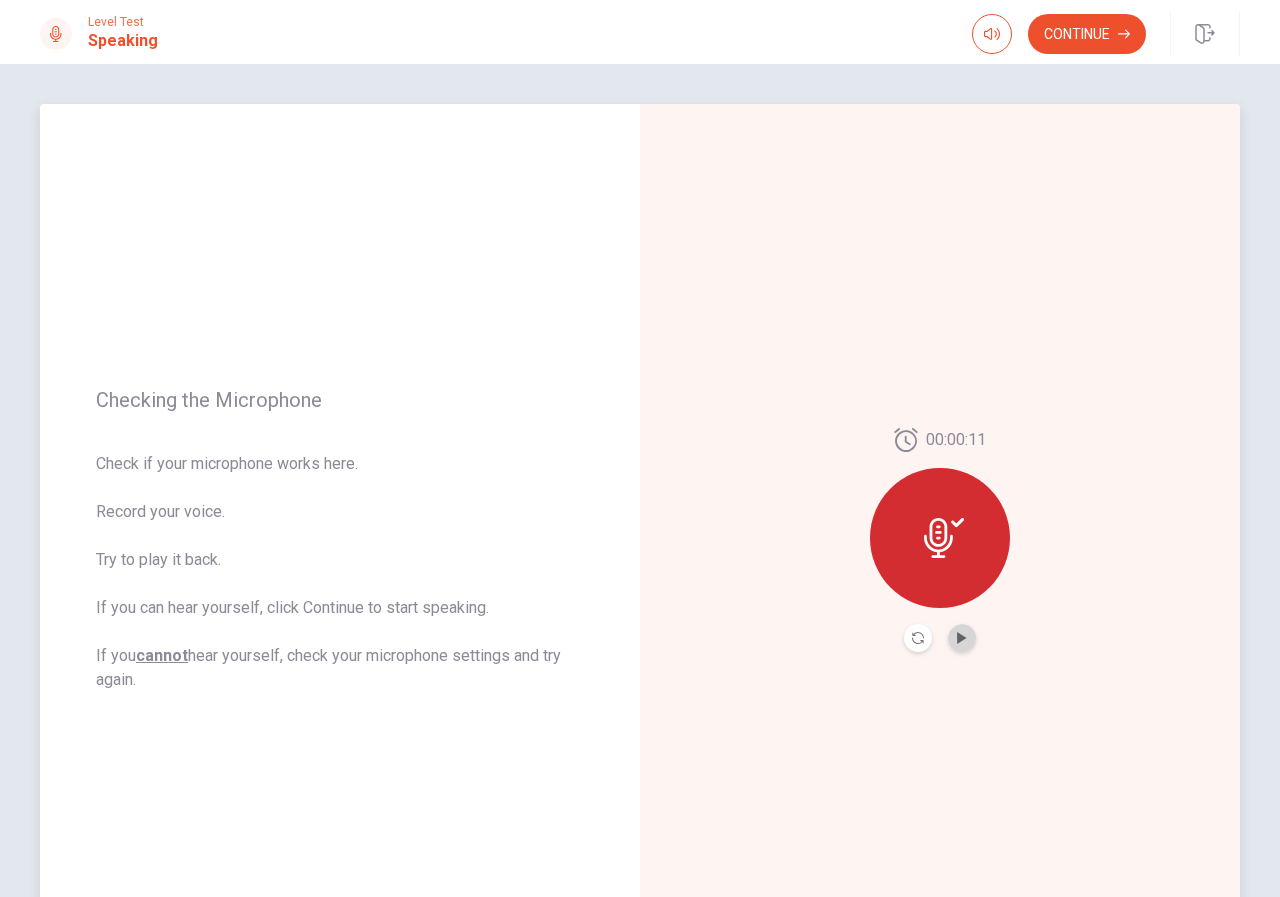 click at bounding box center (962, 638) 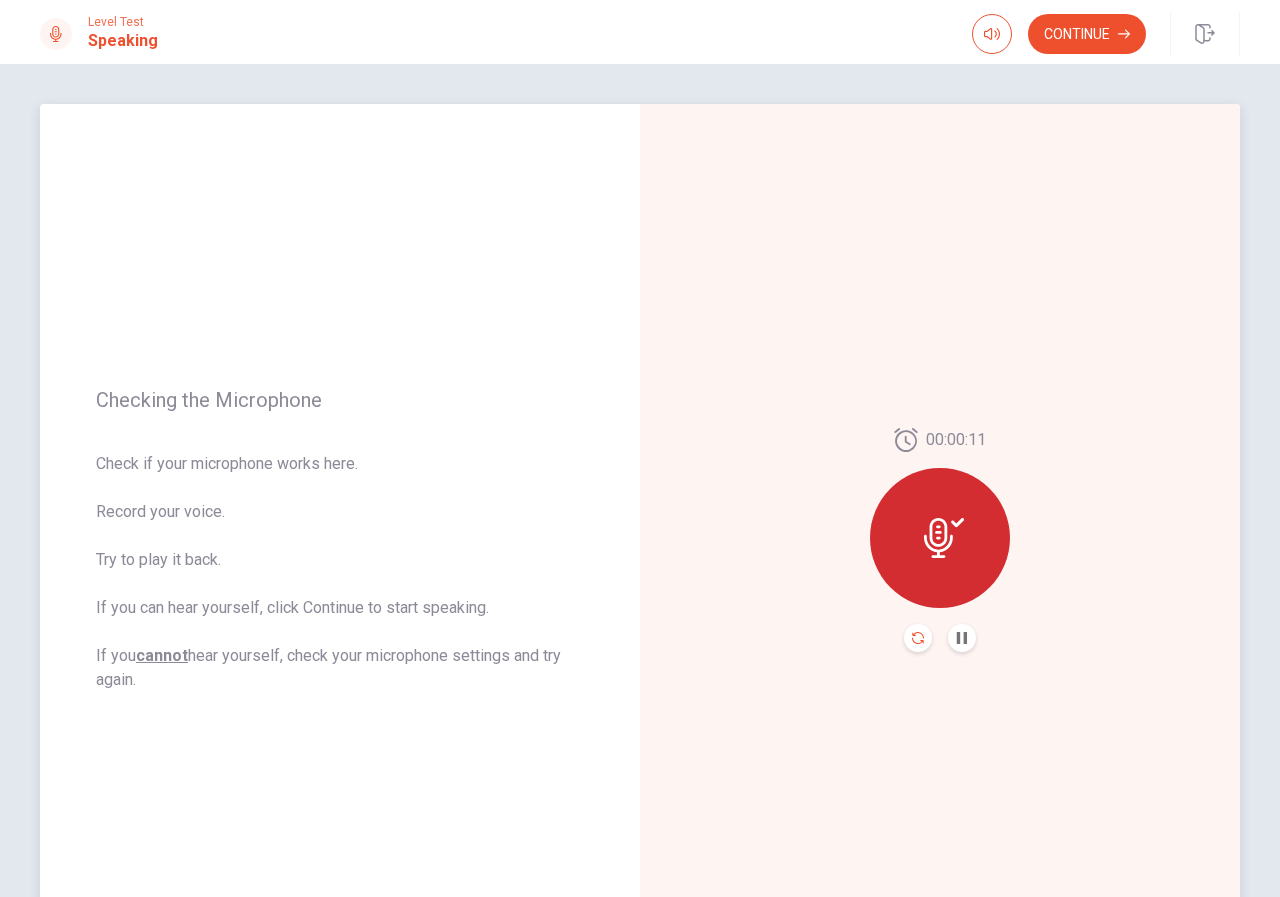 click 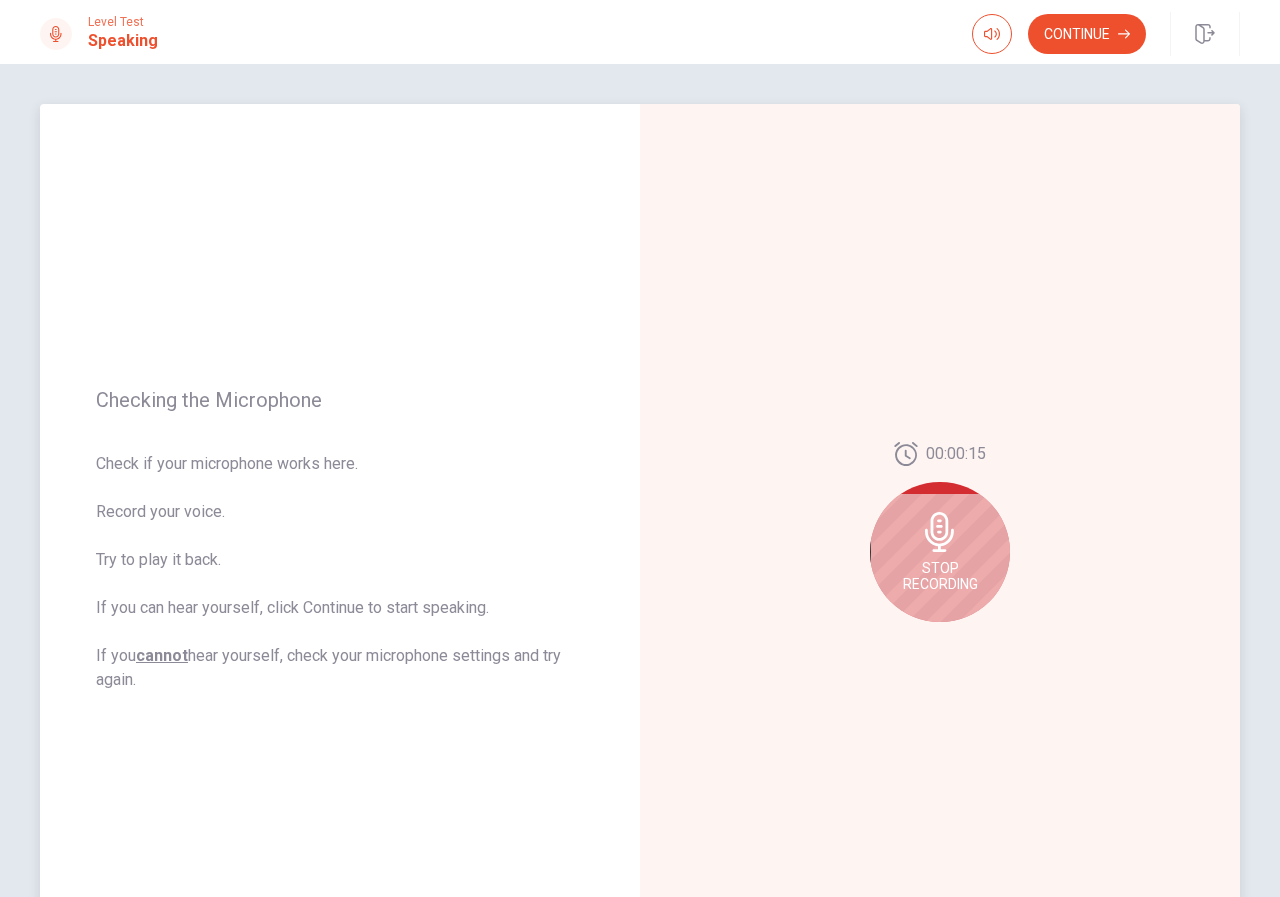click on "Stop   Recording" at bounding box center (940, 576) 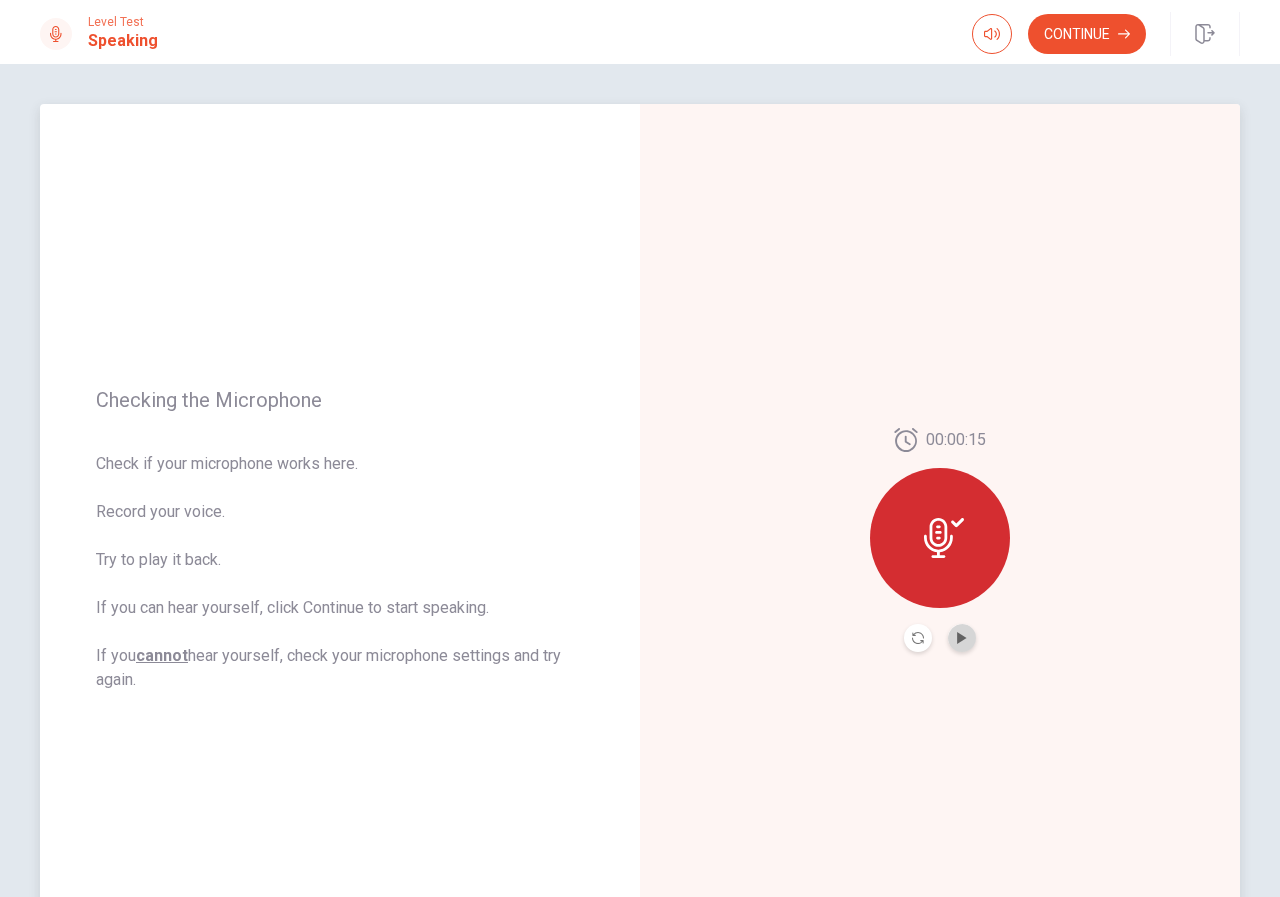 drag, startPoint x: 952, startPoint y: 625, endPoint x: 960, endPoint y: 645, distance: 21.540659 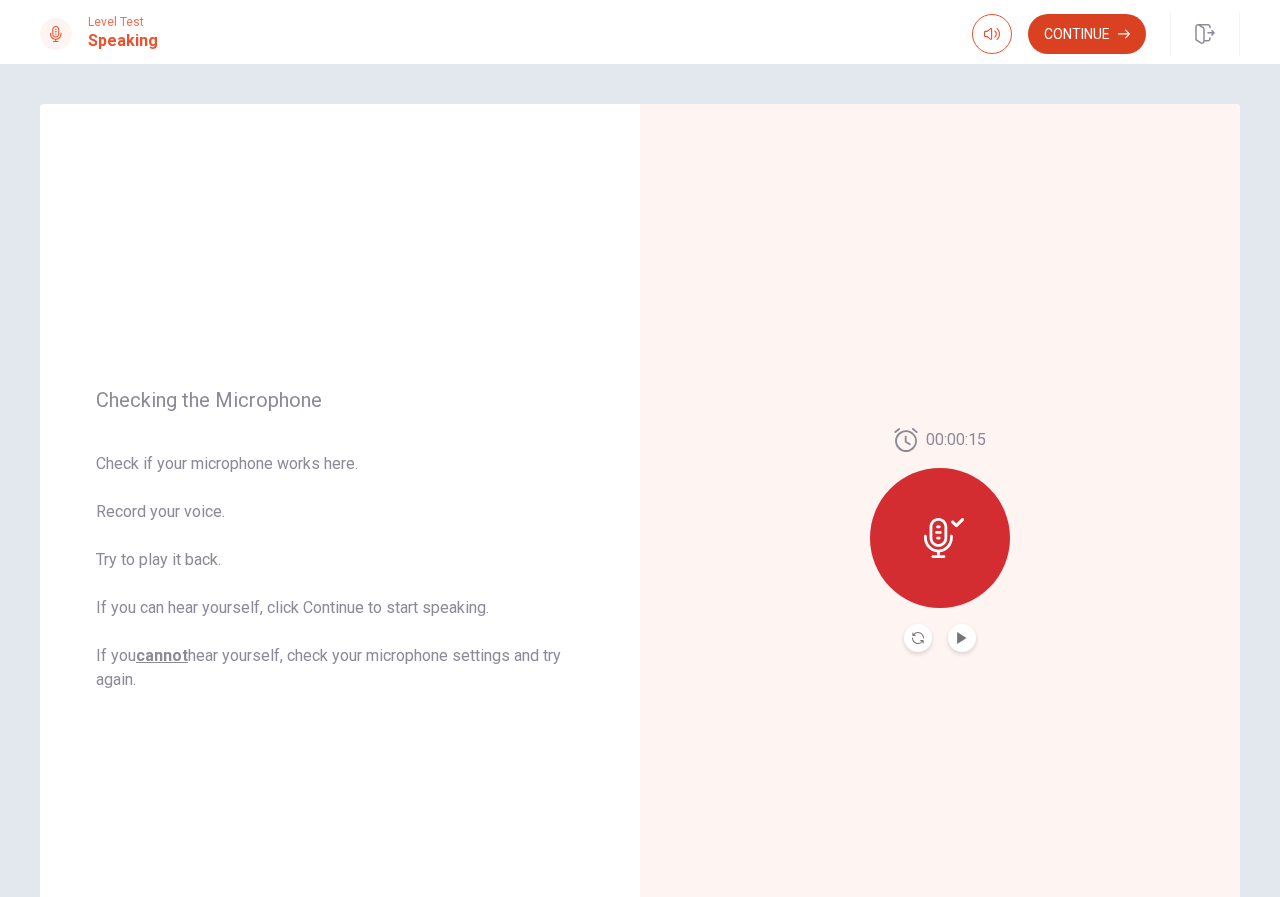 click on "Continue" at bounding box center (1087, 34) 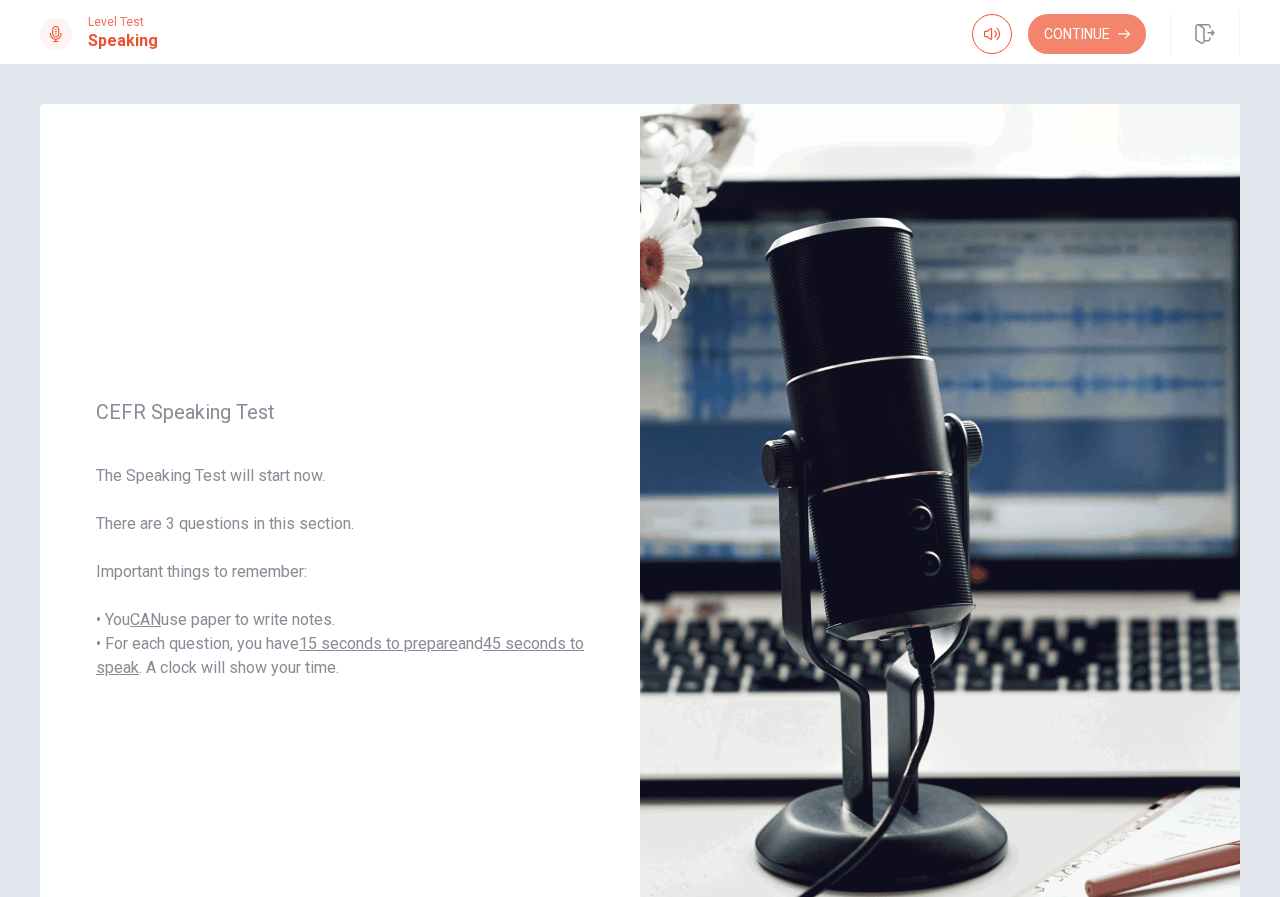 click on "Continue" at bounding box center [1087, 34] 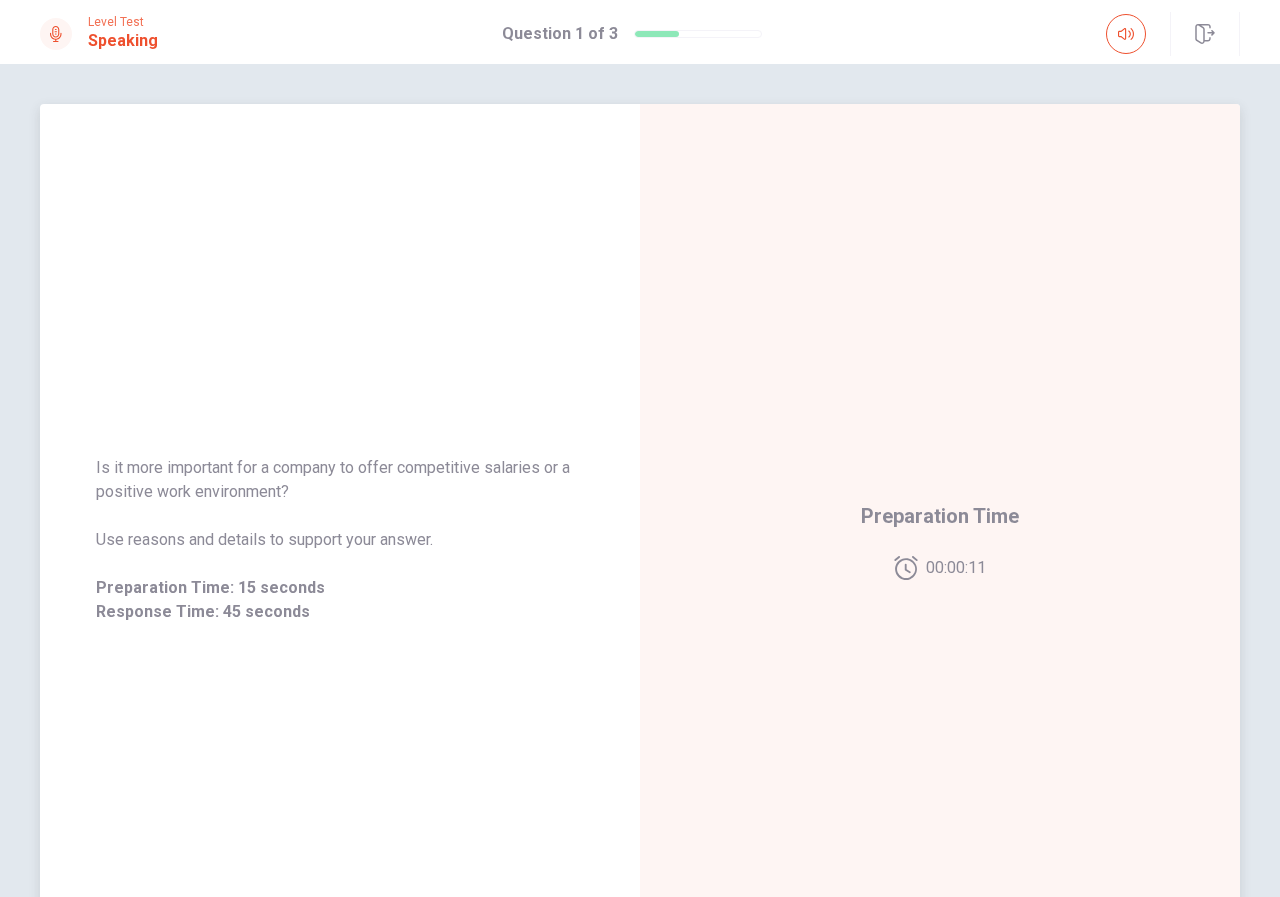 click on "00:00:11" at bounding box center (956, 568) 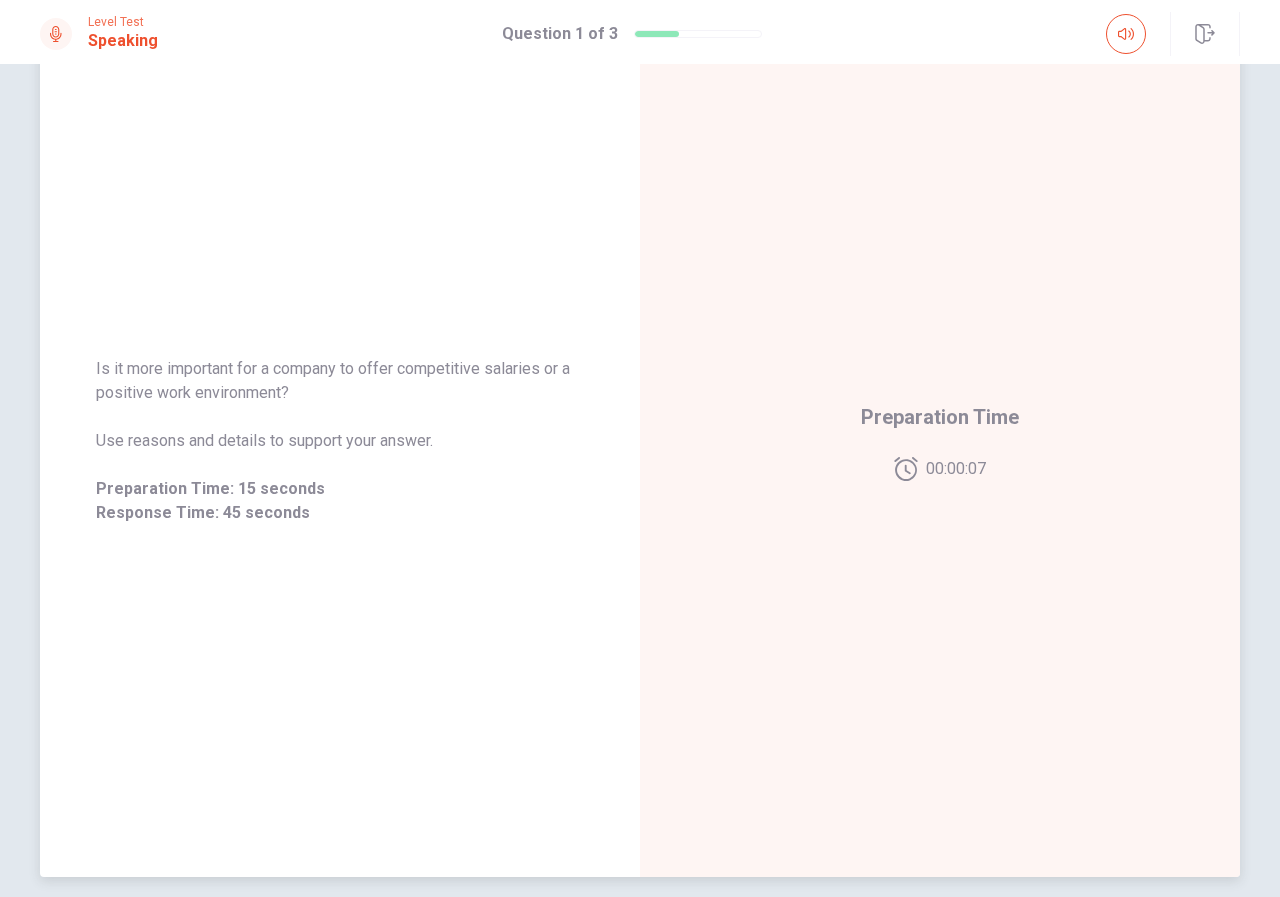 scroll, scrollTop: 0, scrollLeft: 0, axis: both 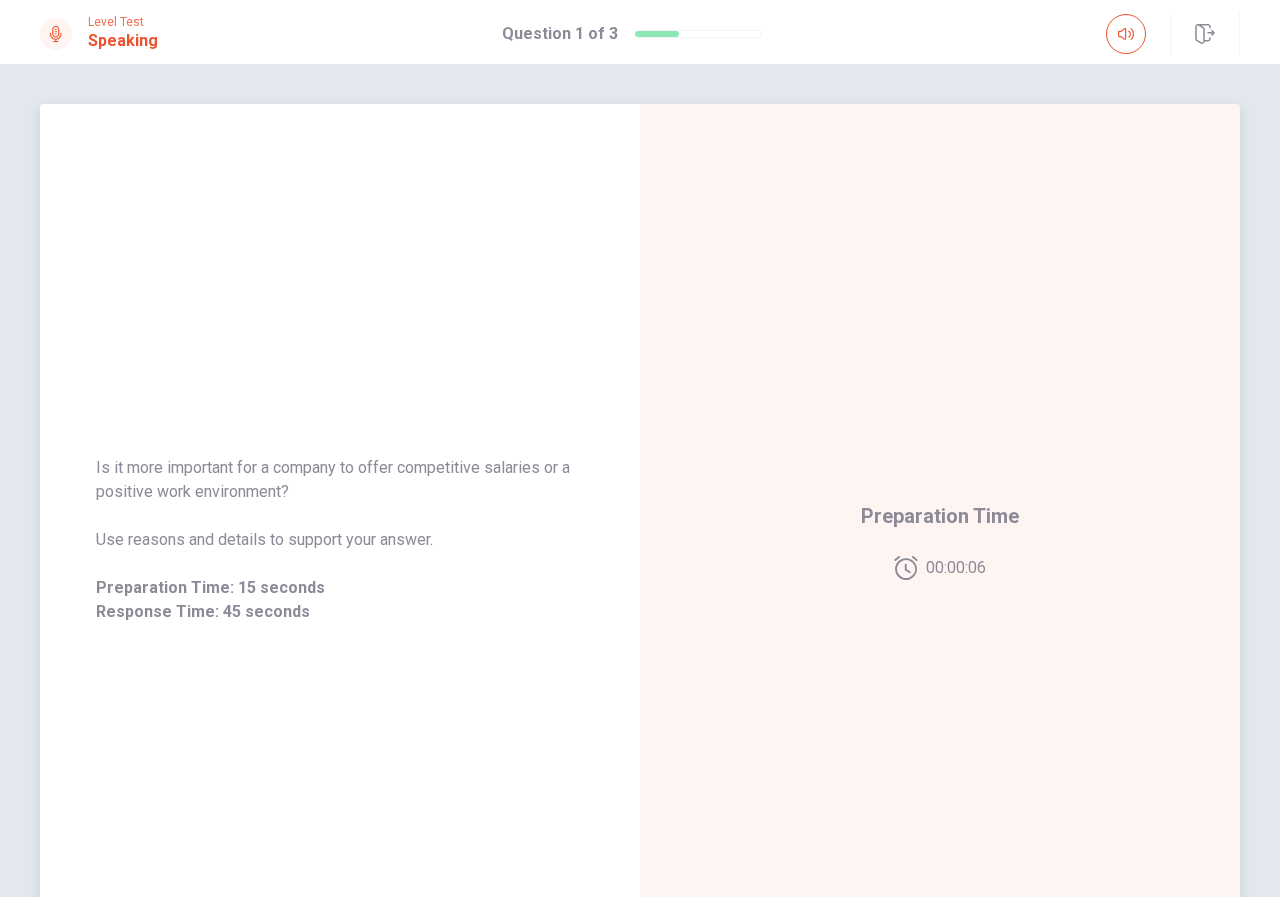 click on "00:00:06" at bounding box center [940, 568] 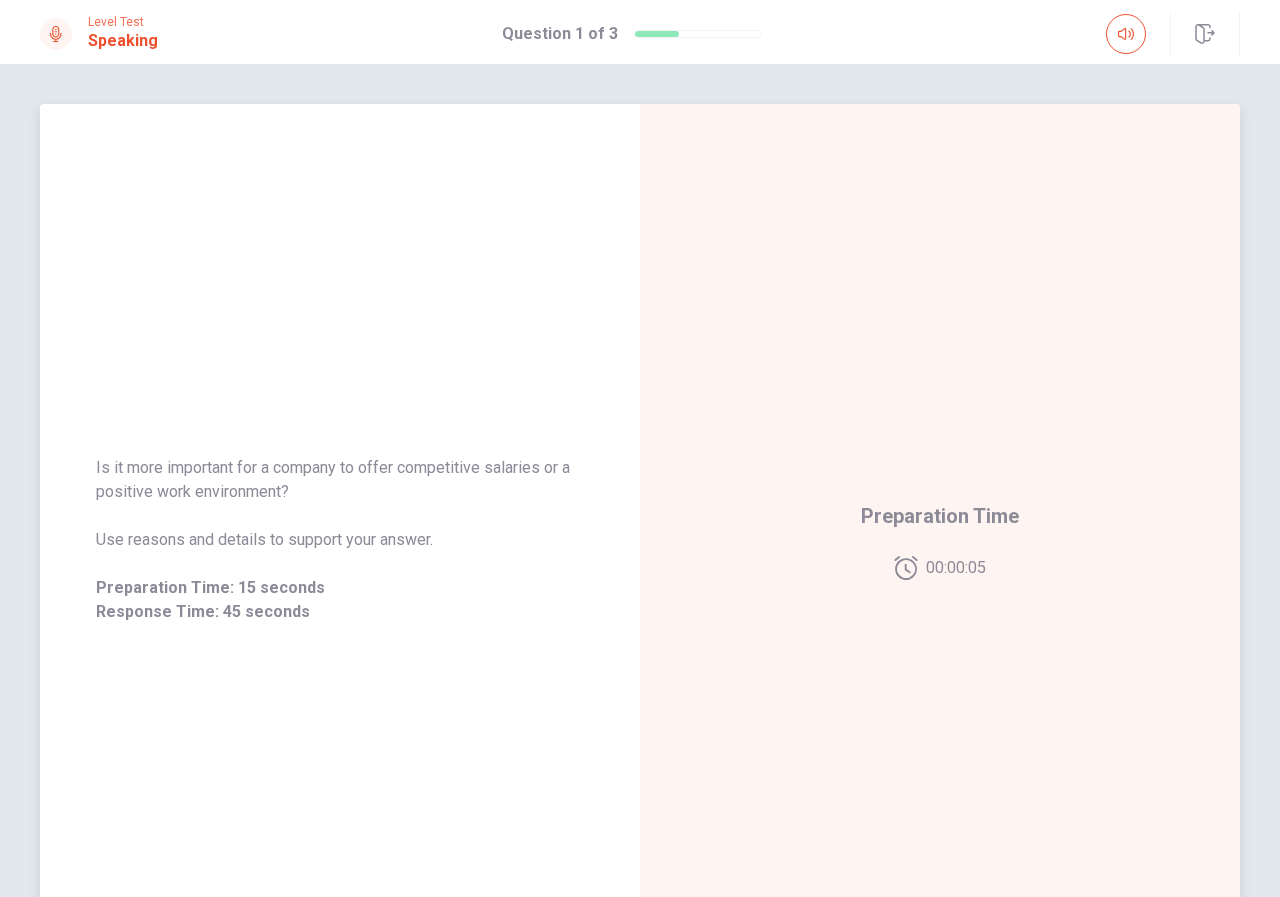 click on "Is it more important for a company to offer competitive salaries or a positive work environment?" at bounding box center (340, 480) 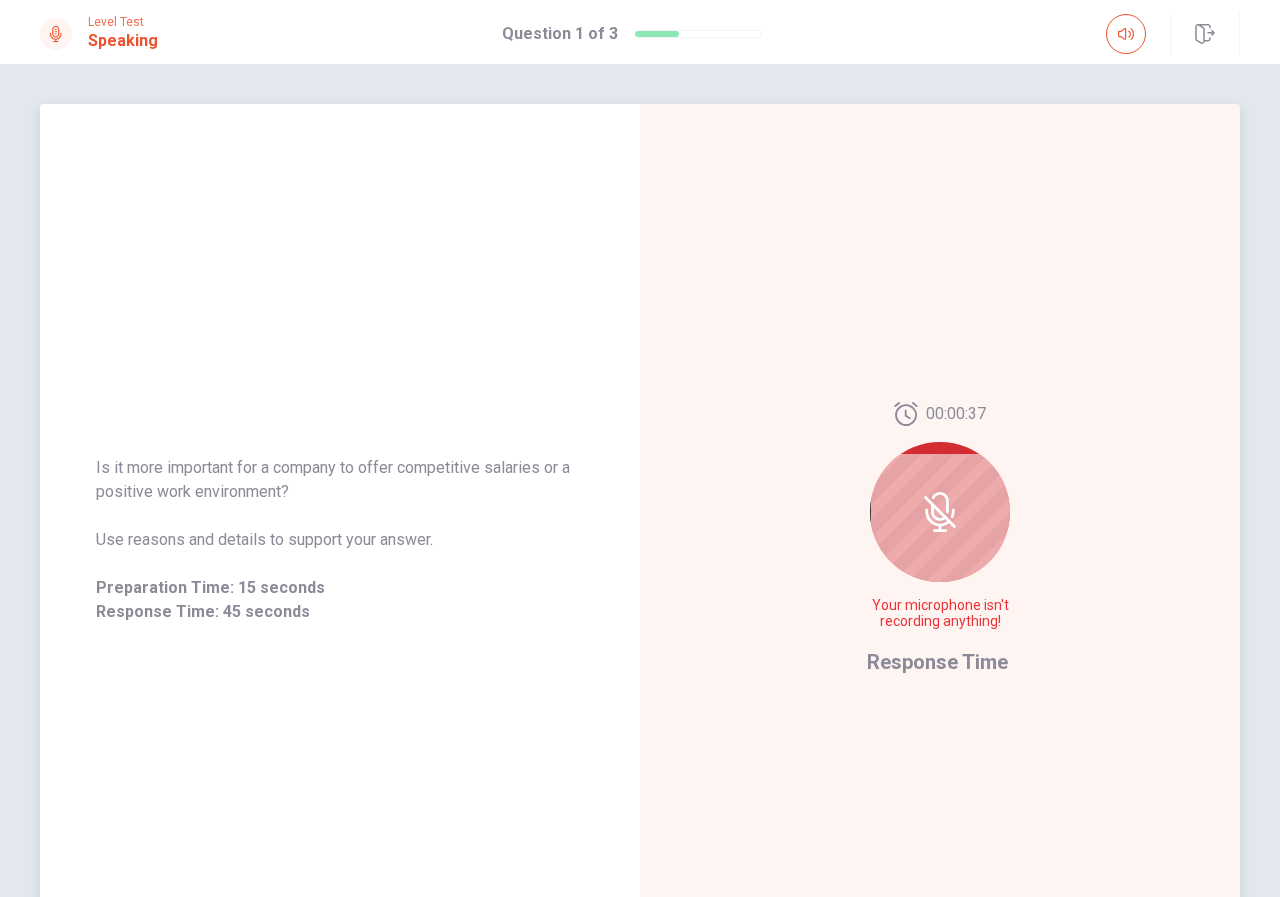 click at bounding box center [940, 512] 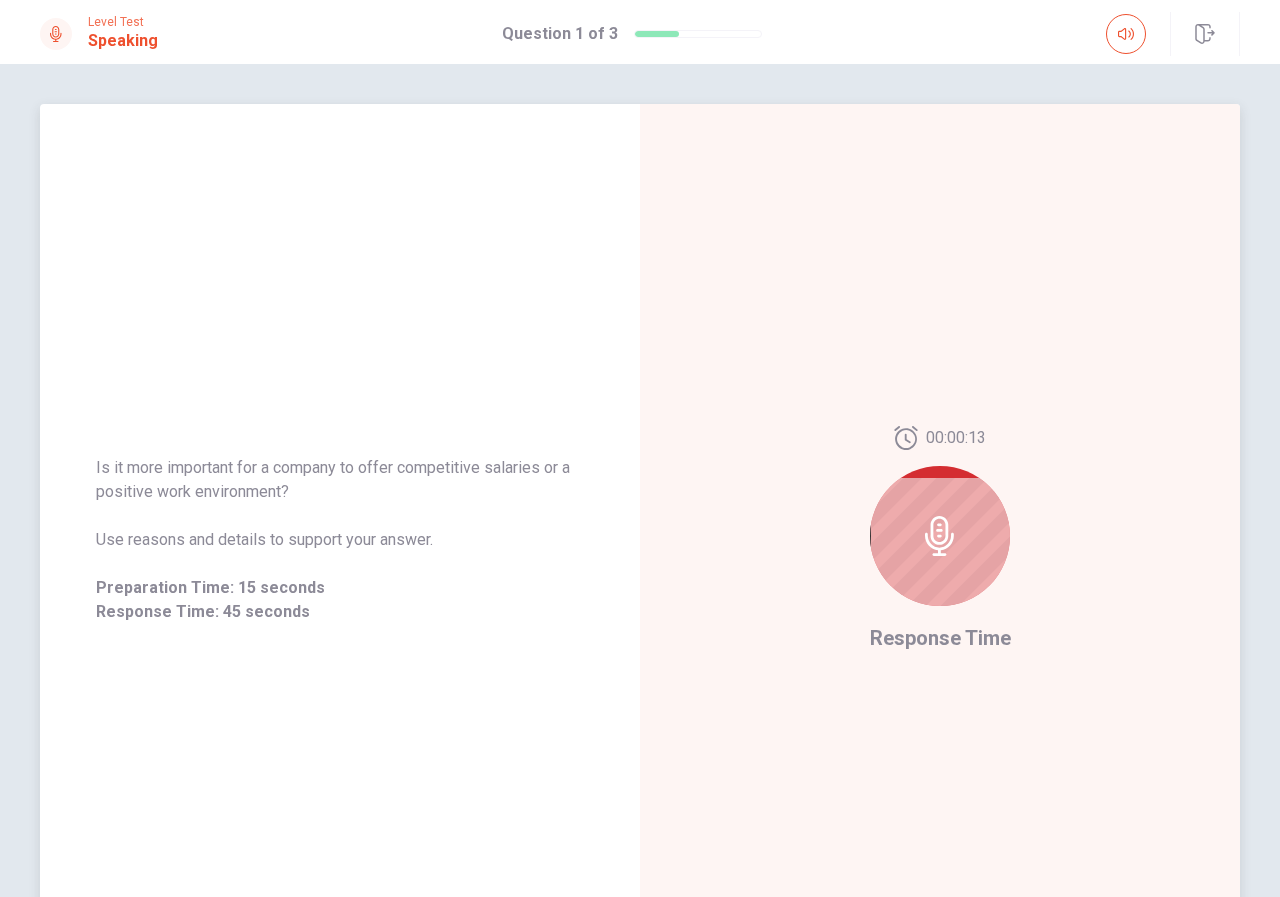 click 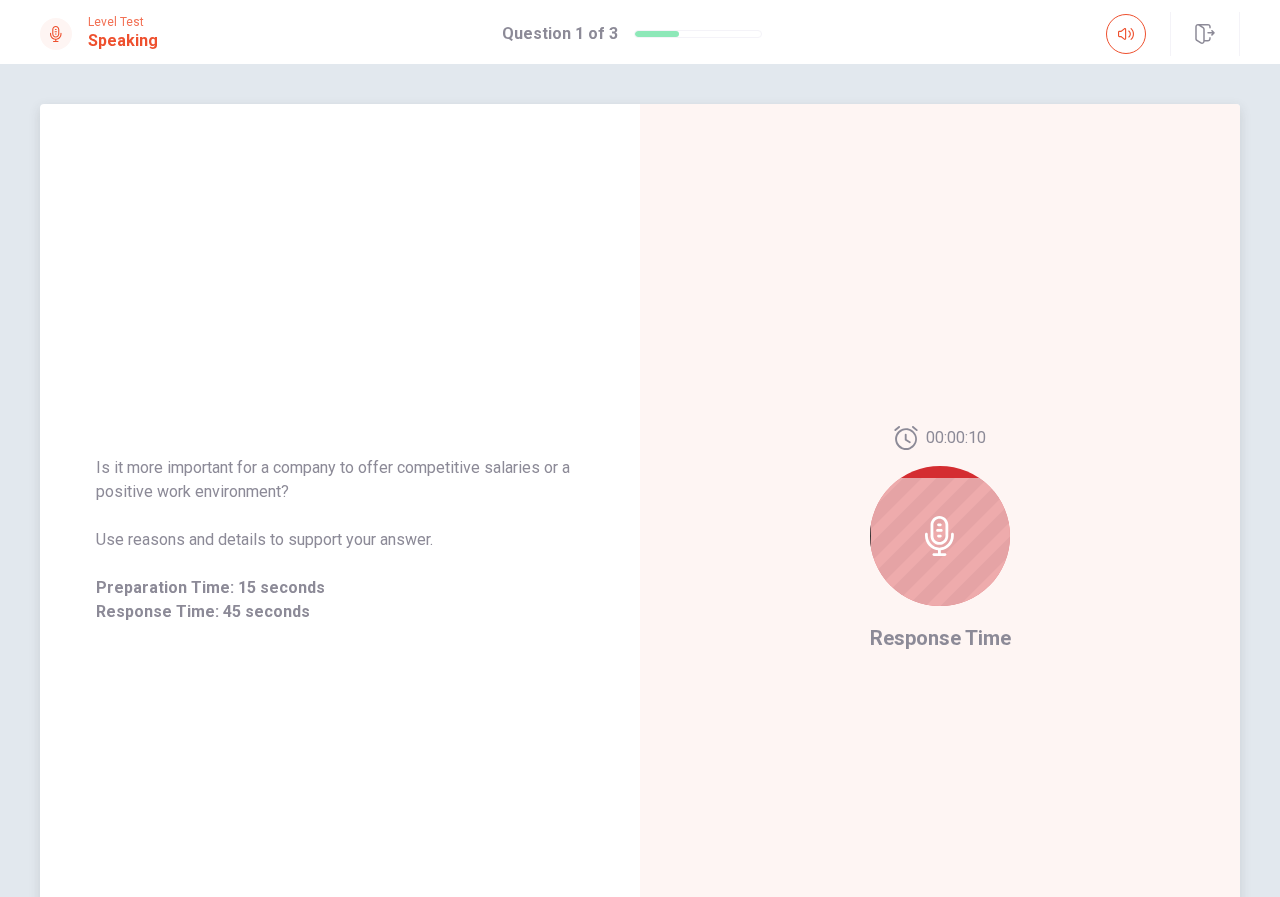 click 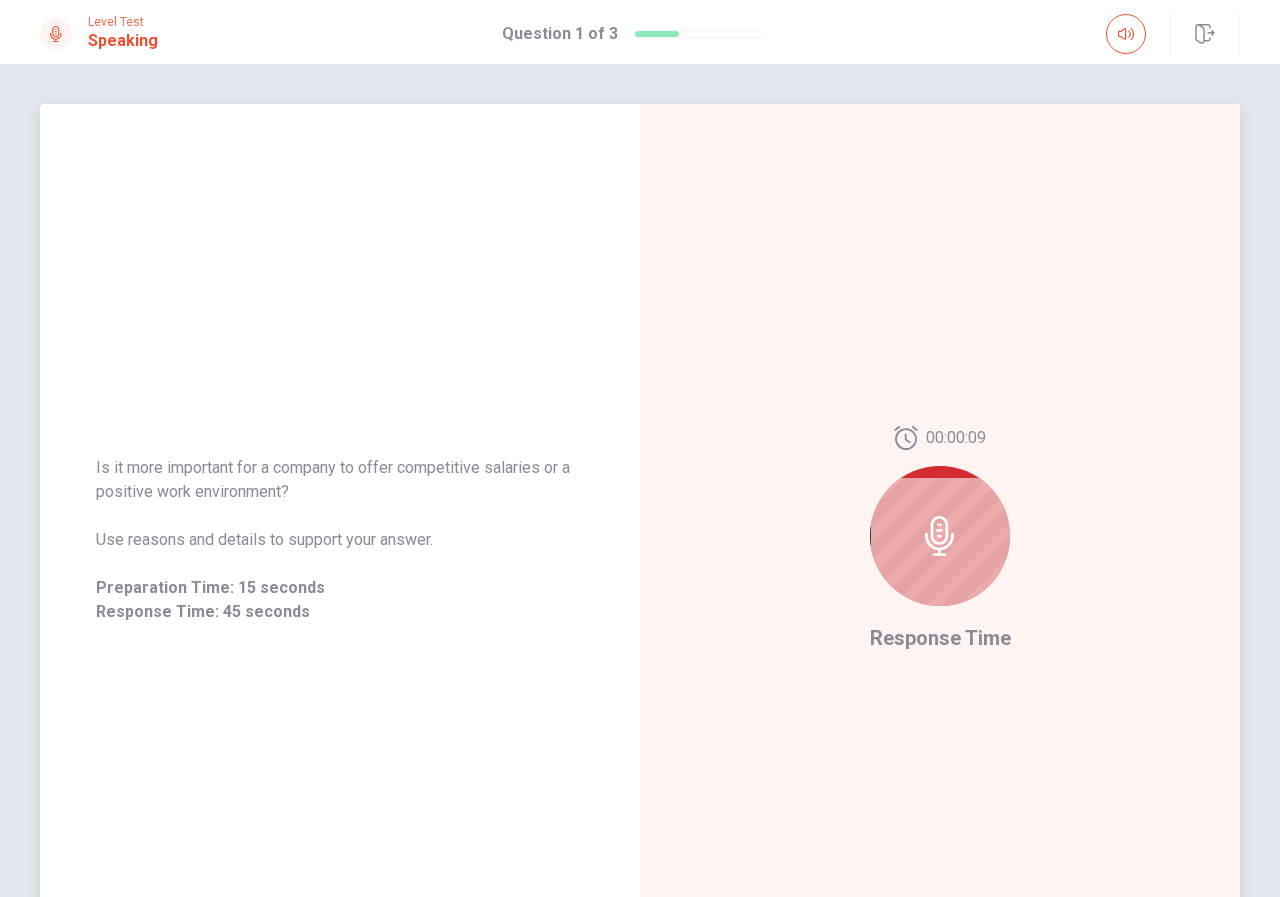click on "Response Time" at bounding box center [940, 638] 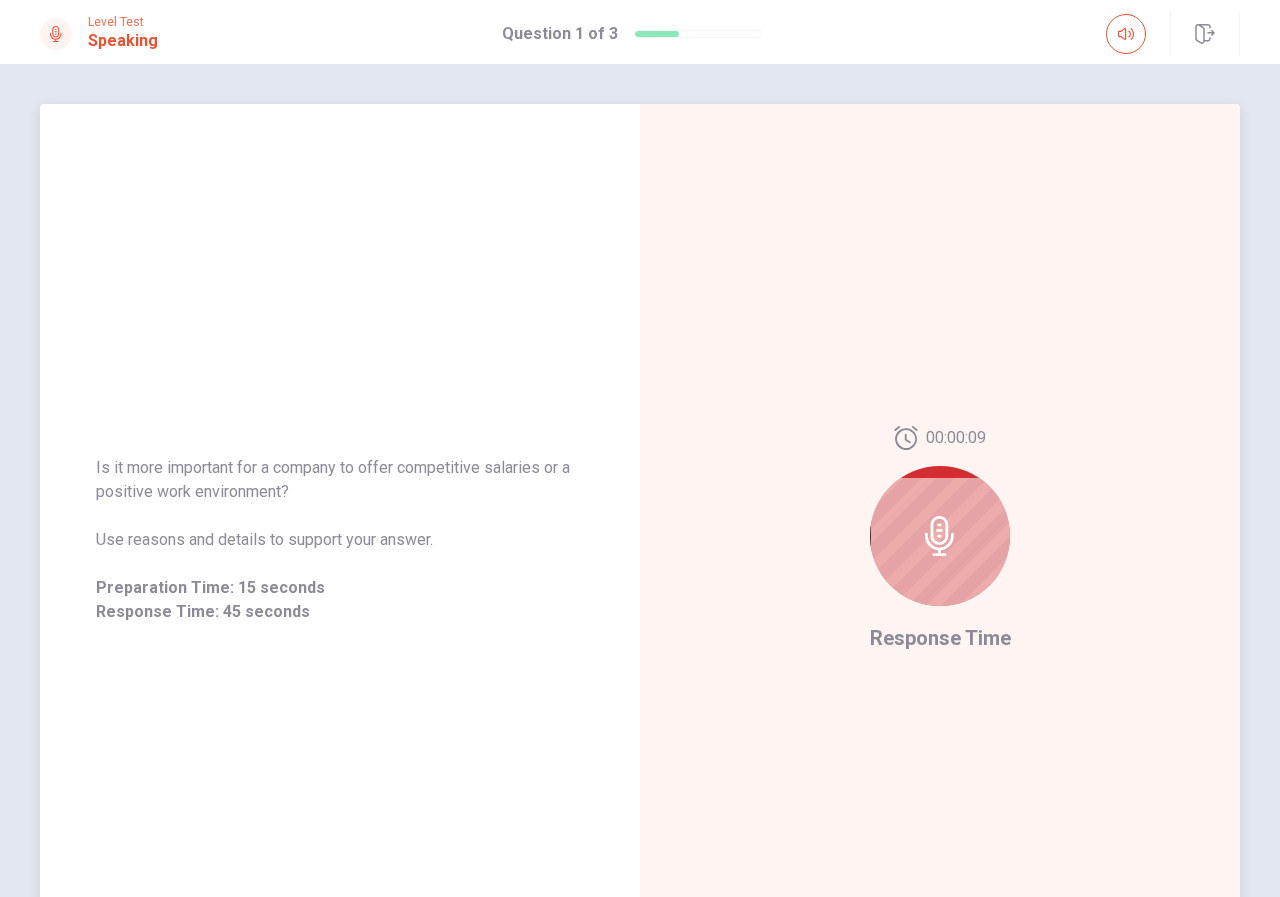click at bounding box center (940, 536) 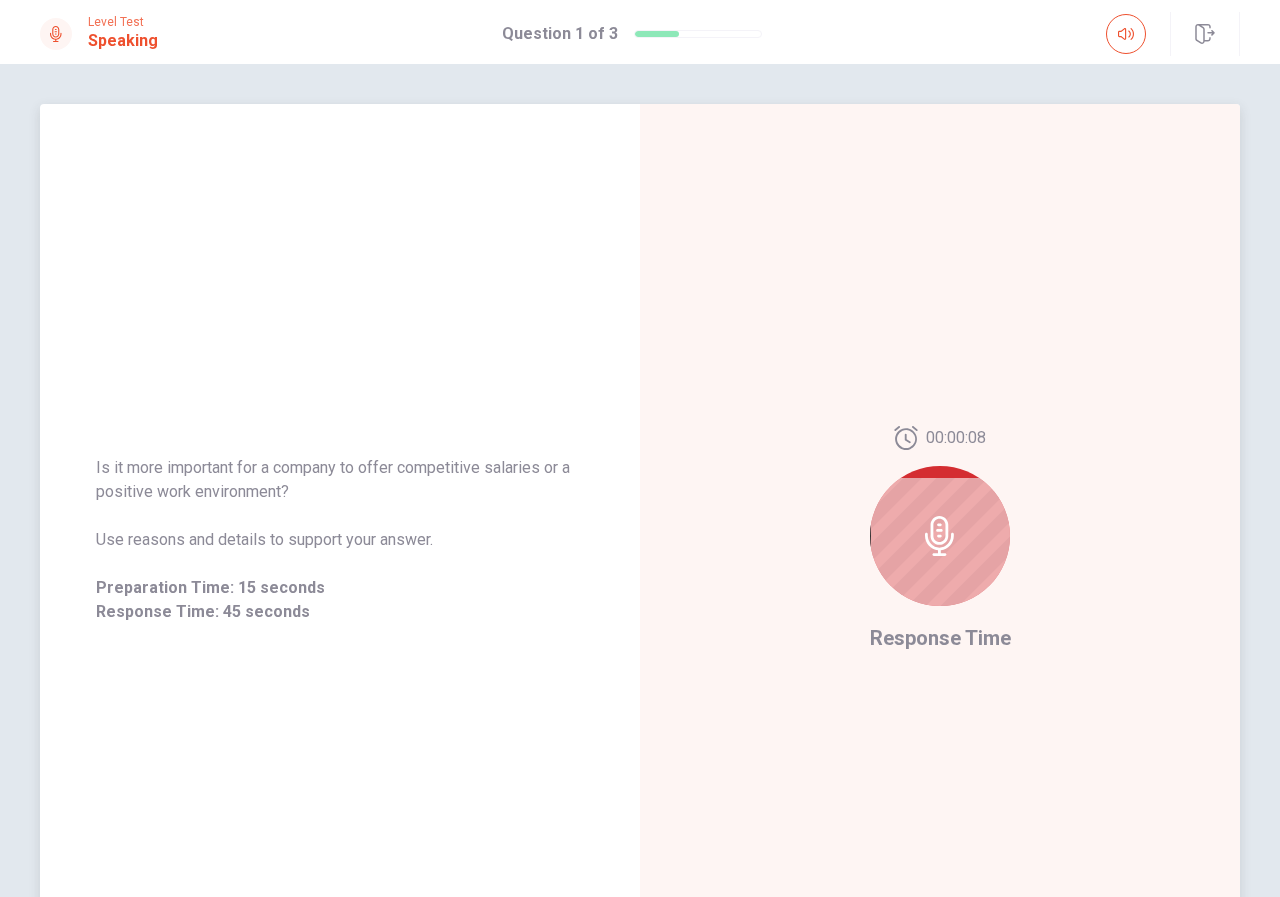 drag, startPoint x: 877, startPoint y: 426, endPoint x: 909, endPoint y: 450, distance: 40 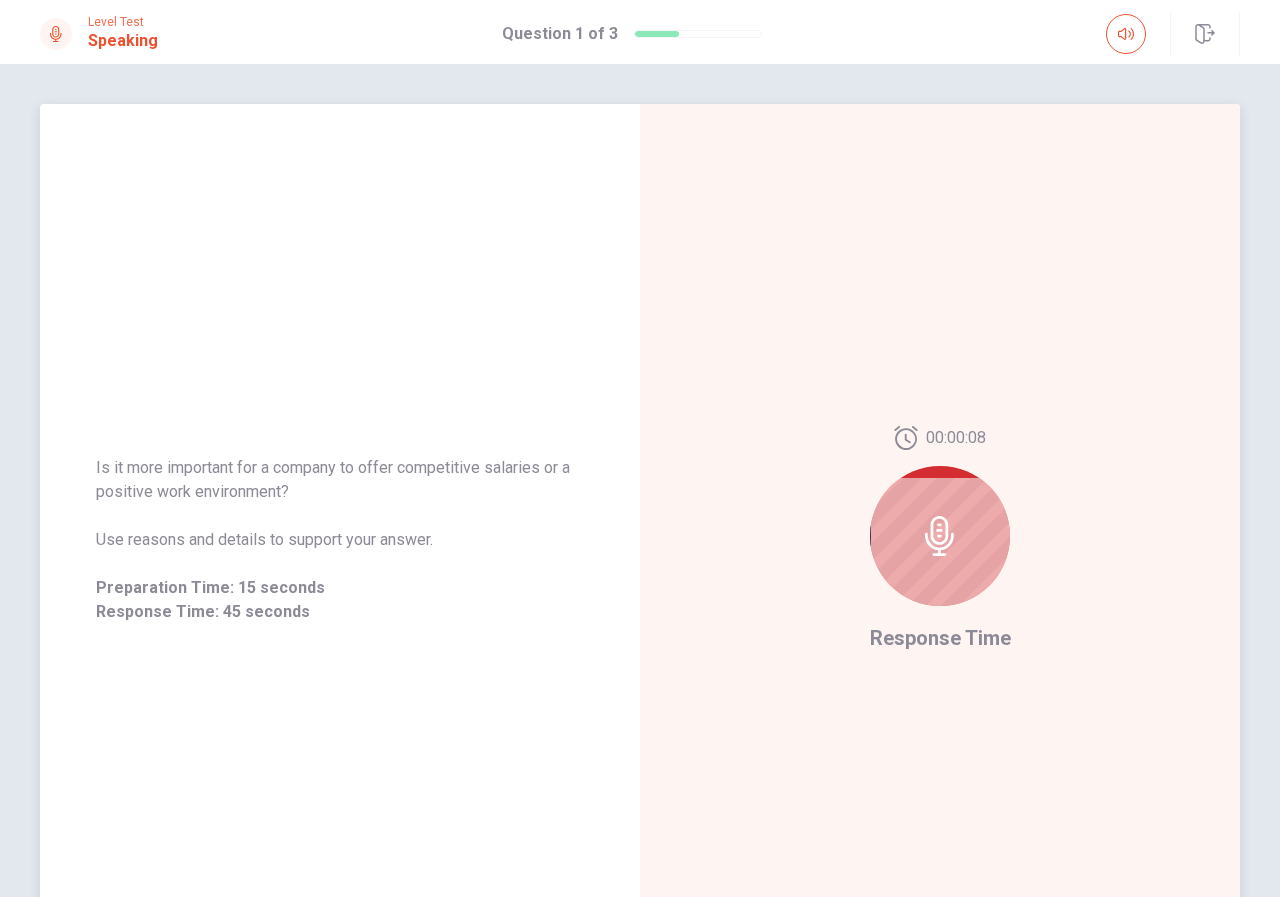 drag, startPoint x: 909, startPoint y: 450, endPoint x: 949, endPoint y: 541, distance: 99.40322 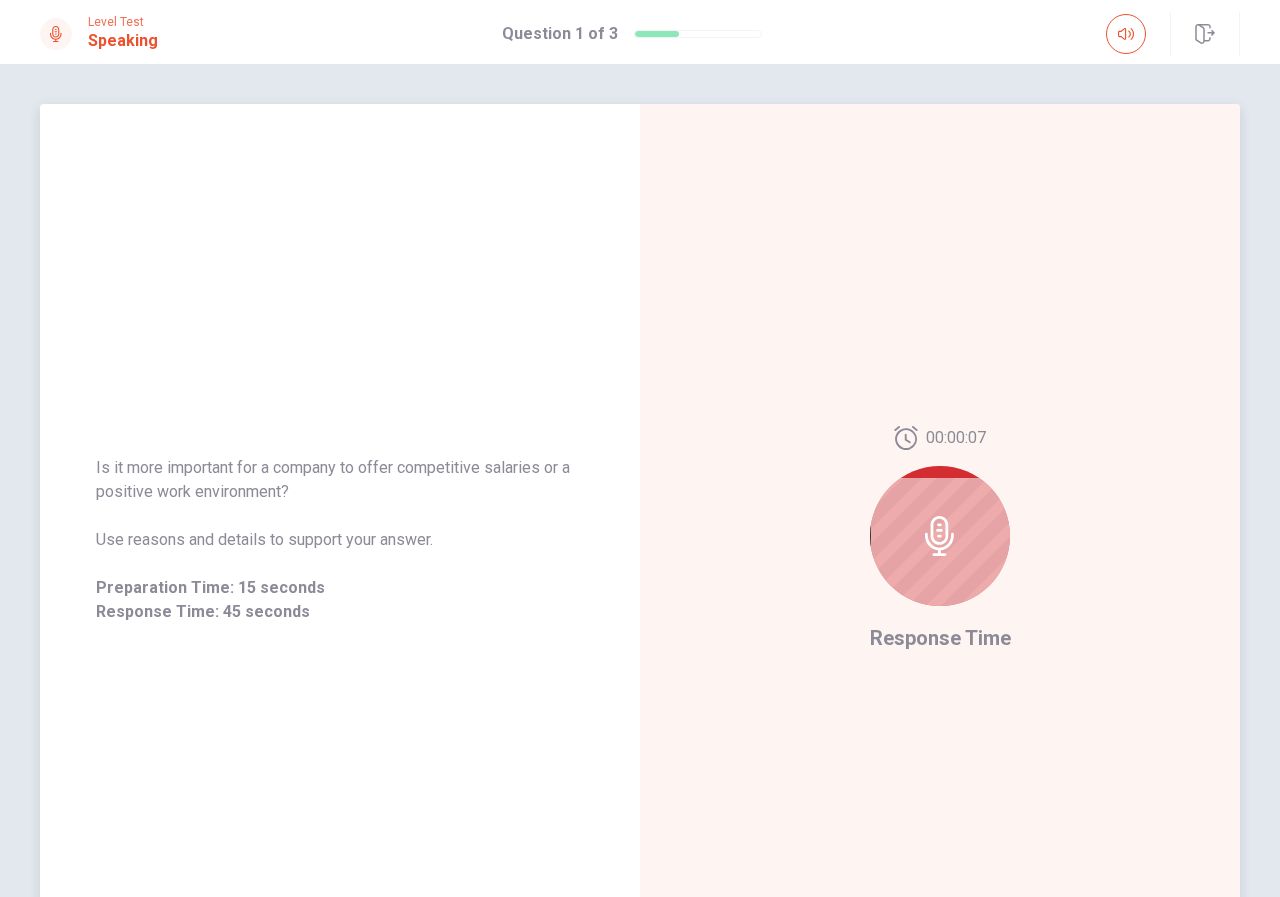click 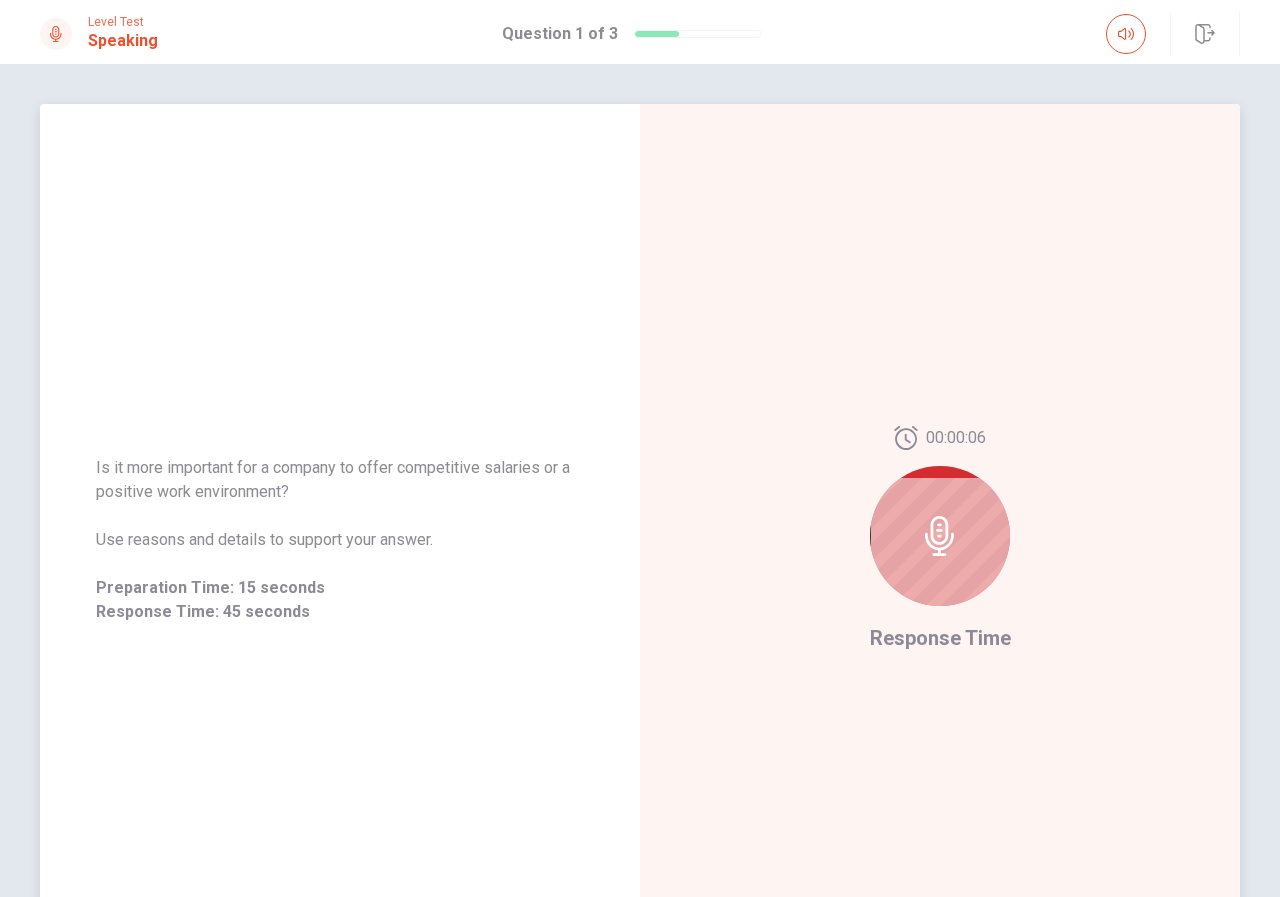 click on "[TIME] Response Time" at bounding box center [940, 540] 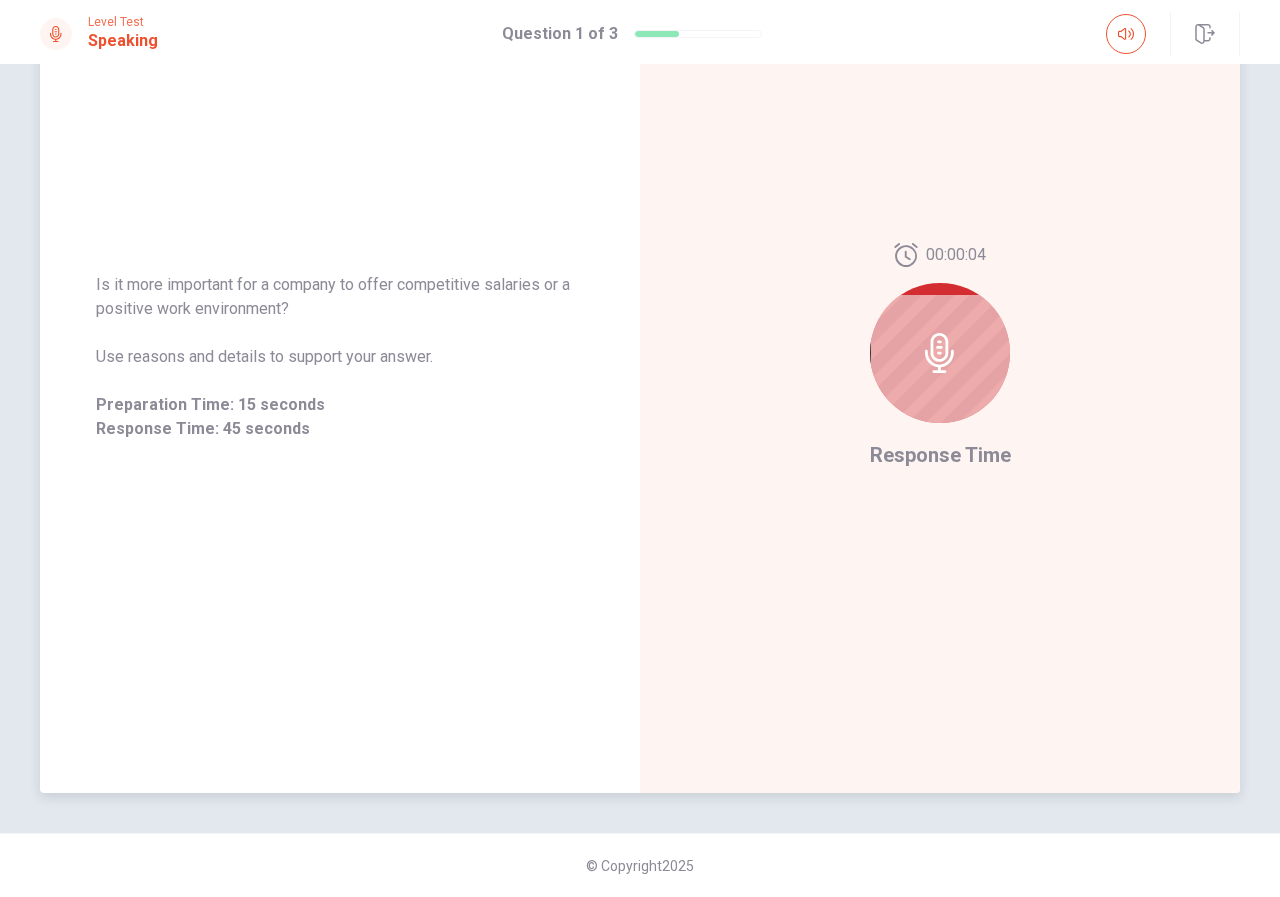 scroll, scrollTop: 0, scrollLeft: 0, axis: both 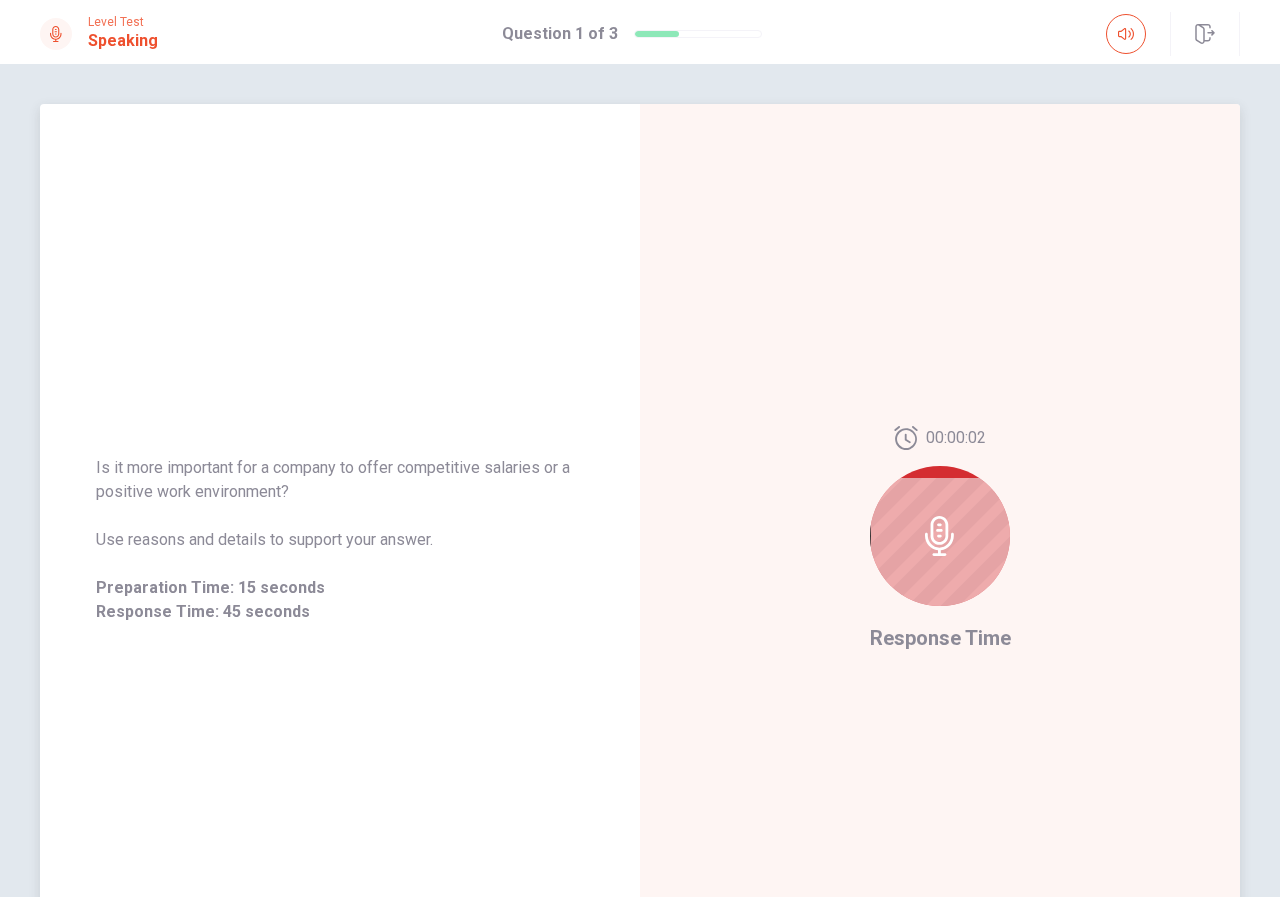 drag, startPoint x: 91, startPoint y: 463, endPoint x: 313, endPoint y: 492, distance: 223.88614 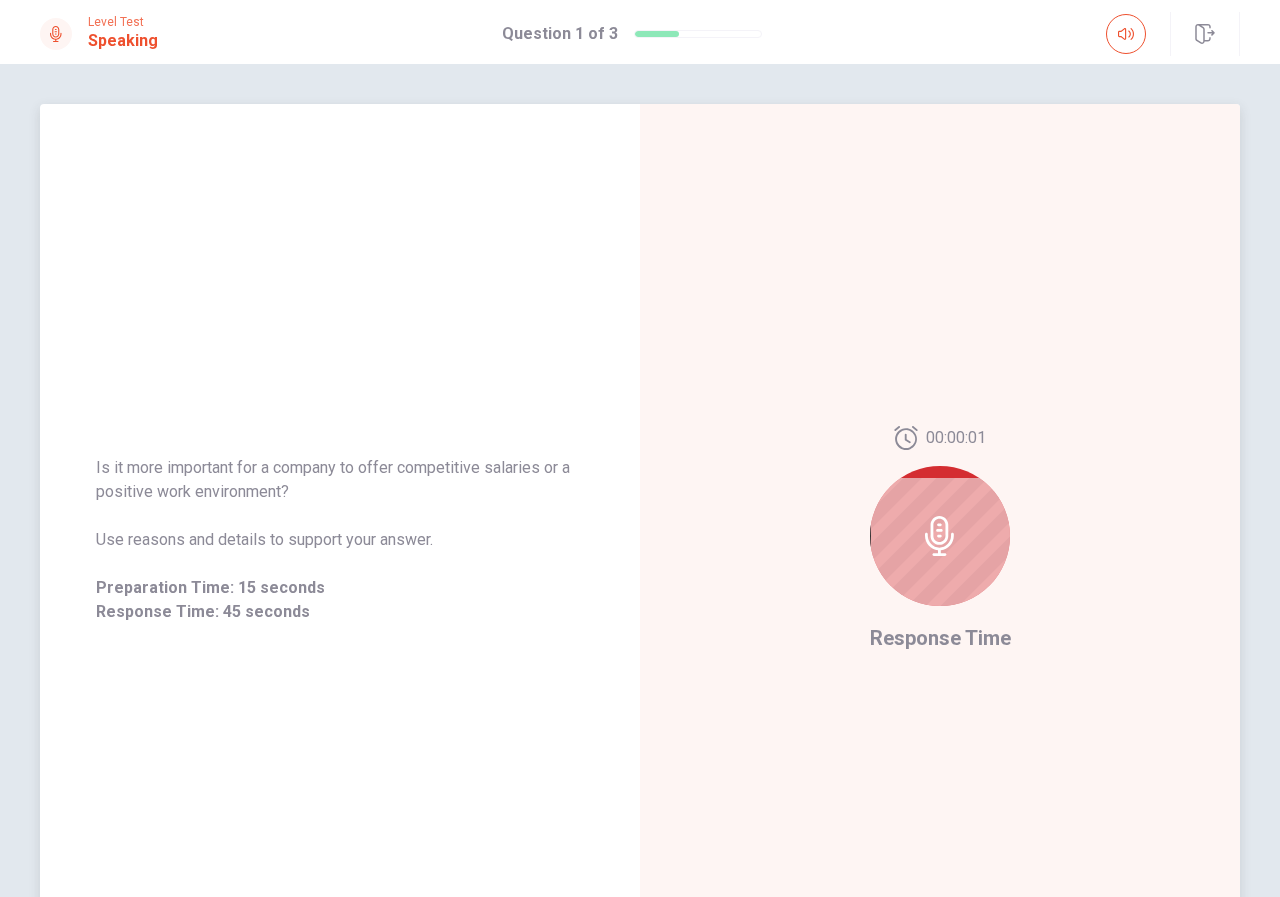 drag, startPoint x: 297, startPoint y: 491, endPoint x: 141, endPoint y: 469, distance: 157.54364 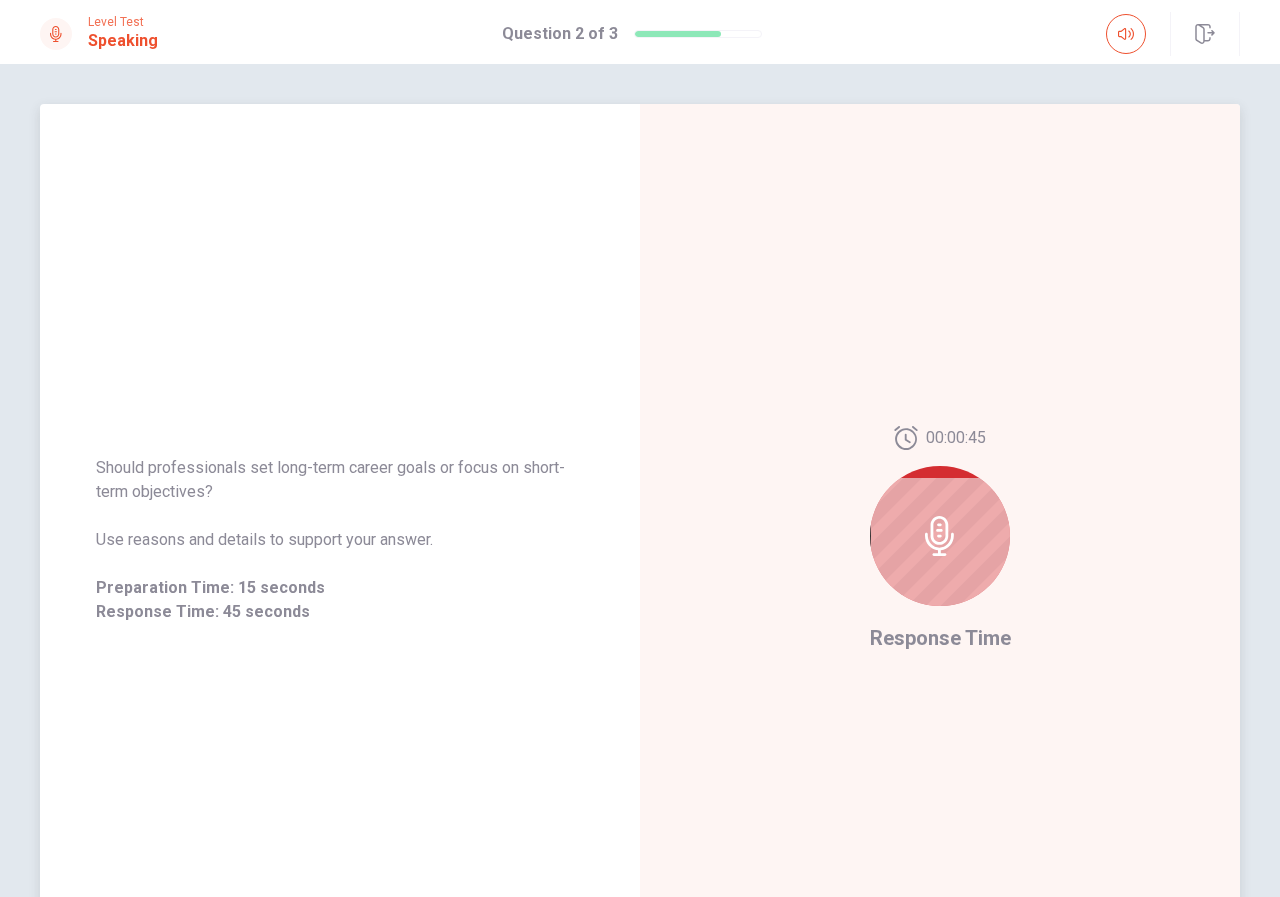 click 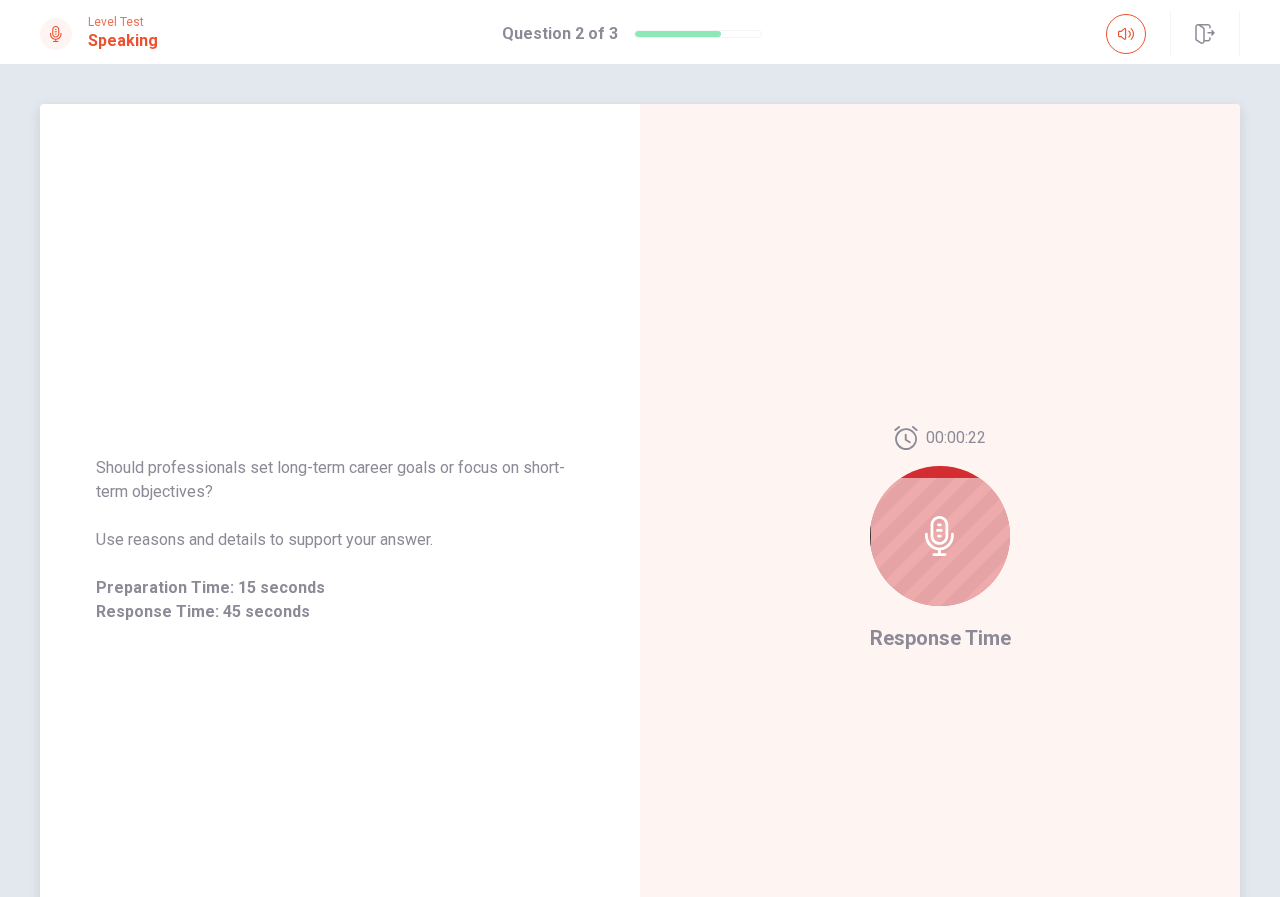 click at bounding box center [940, 536] 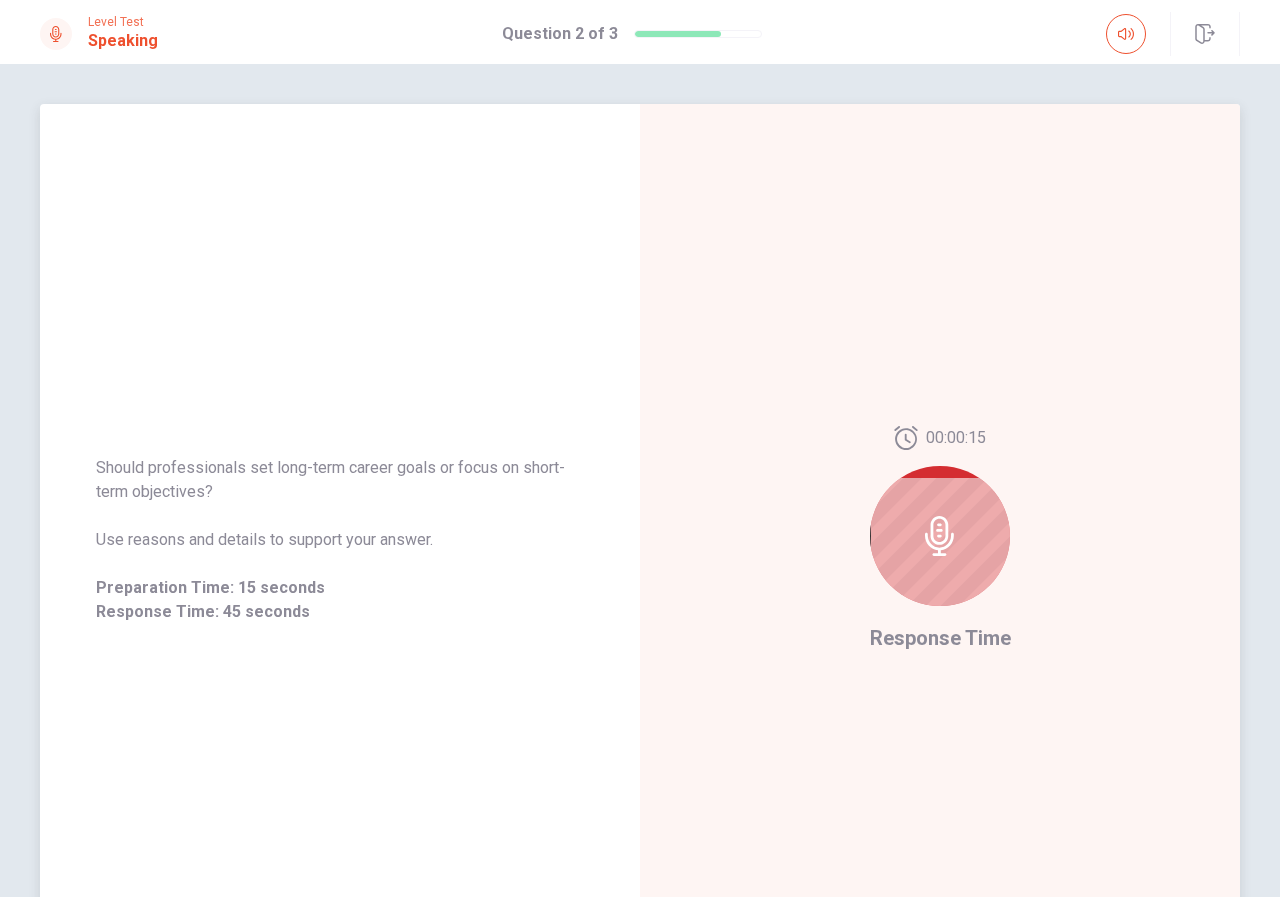 click at bounding box center (940, 536) 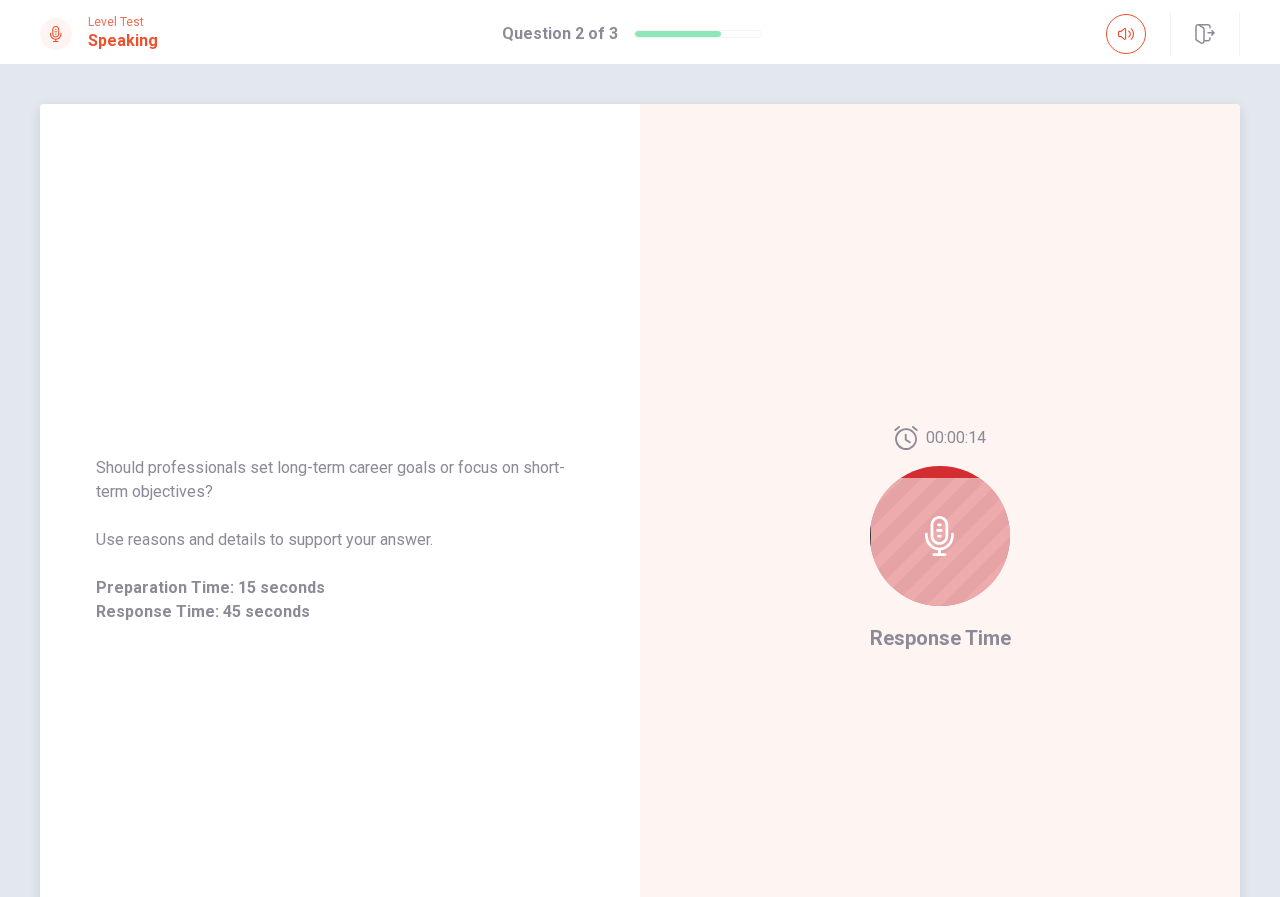 click on "[TIME] Response Time" at bounding box center [940, 540] 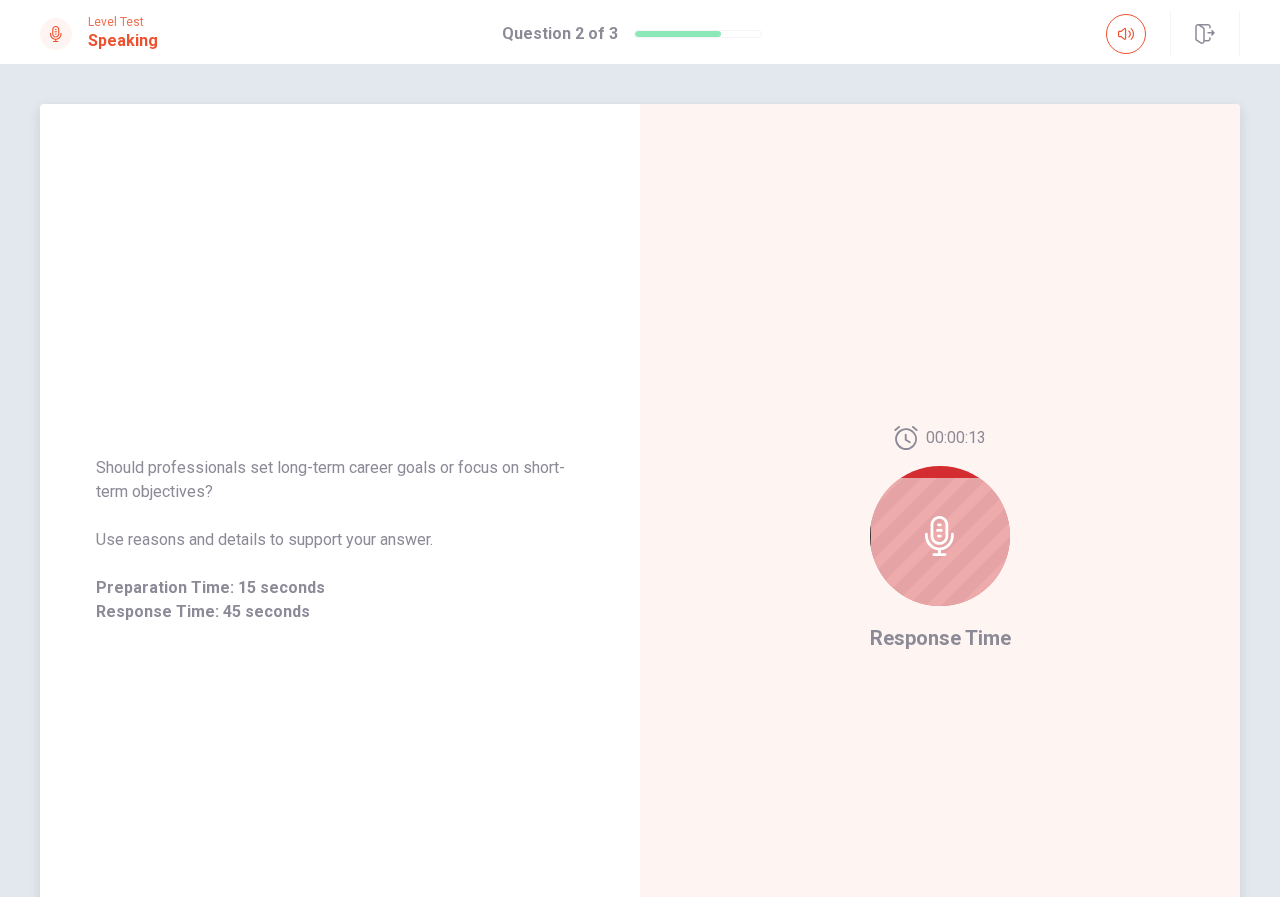 click 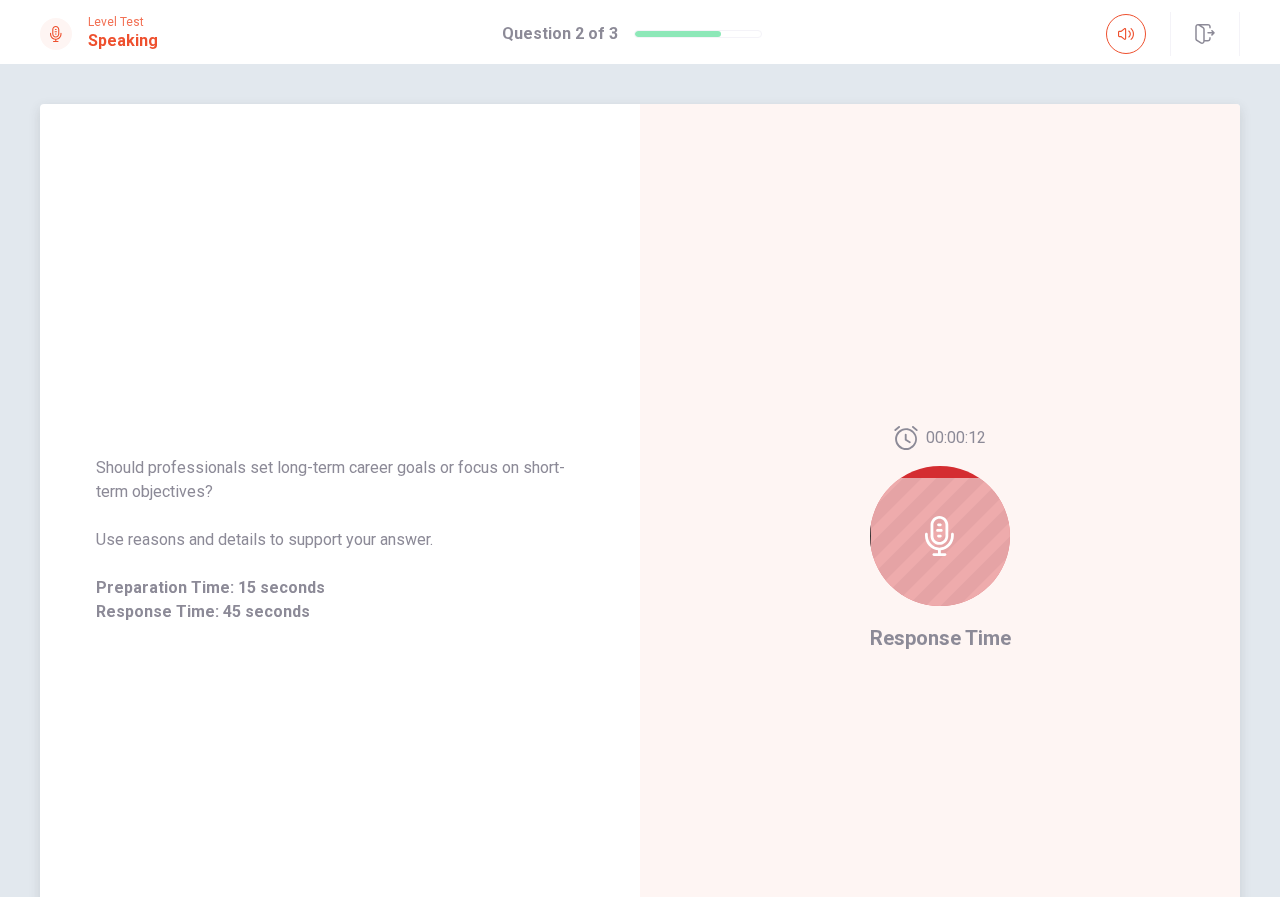 click on "[TIME] Response Time" at bounding box center [940, 540] 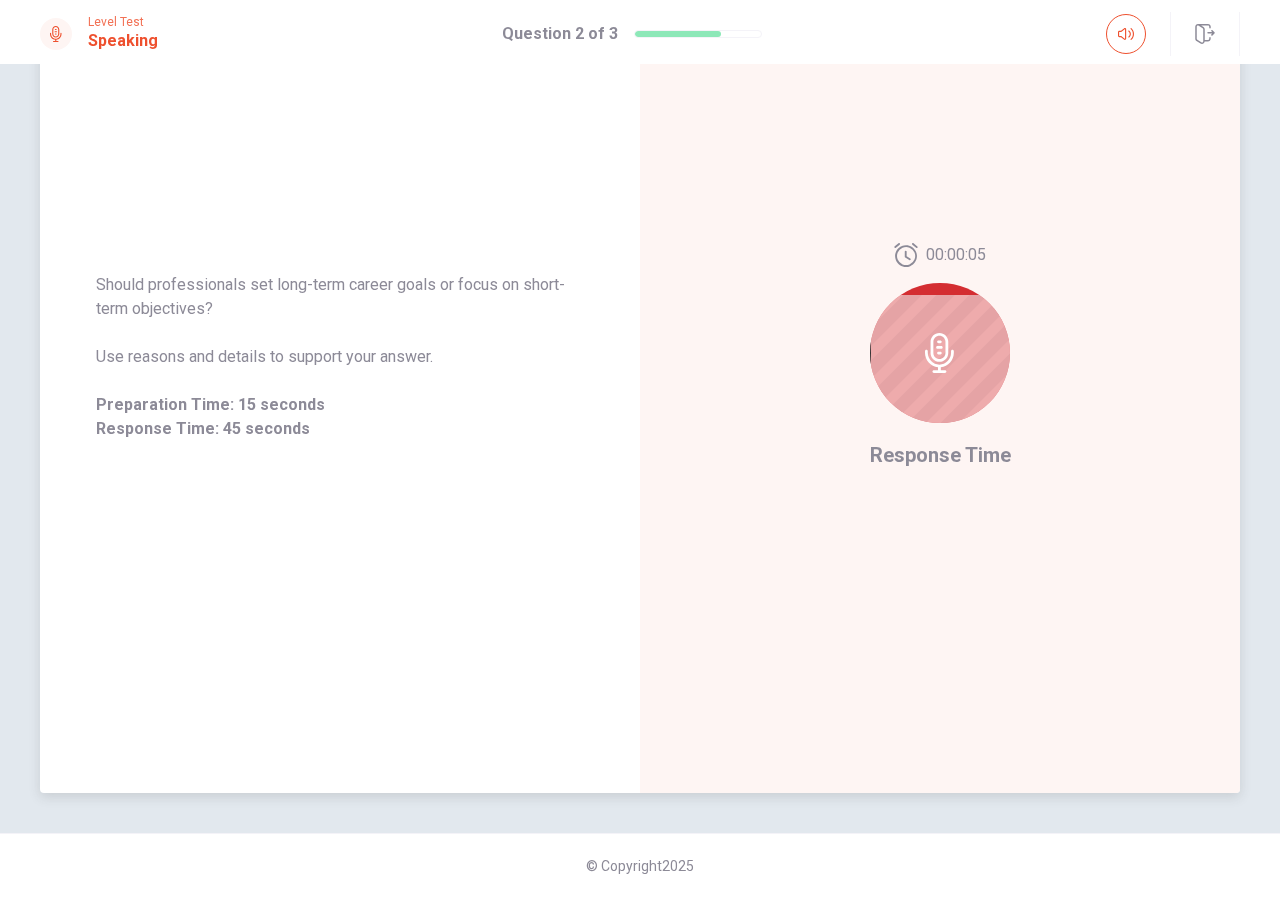 scroll, scrollTop: 0, scrollLeft: 0, axis: both 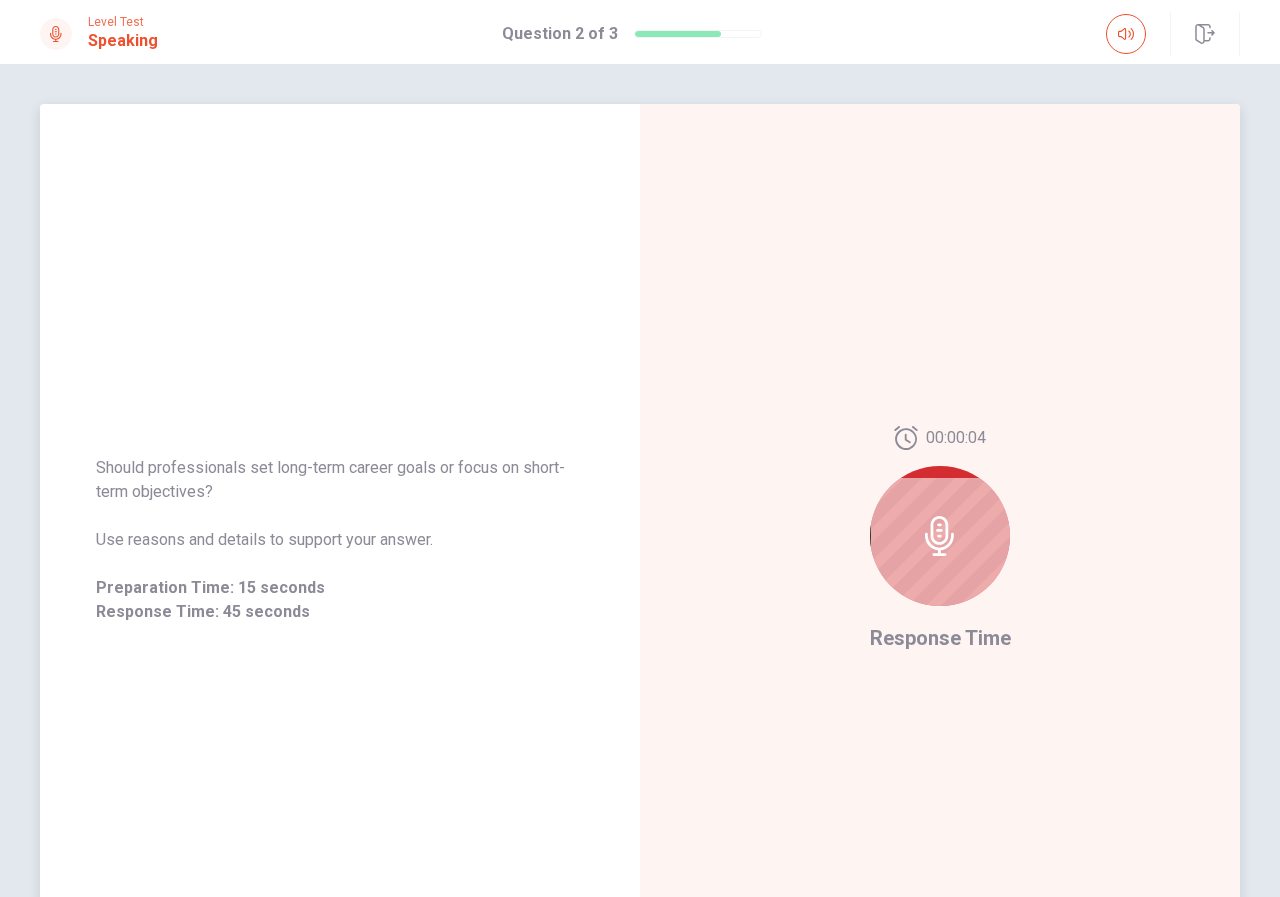 click at bounding box center (940, 536) 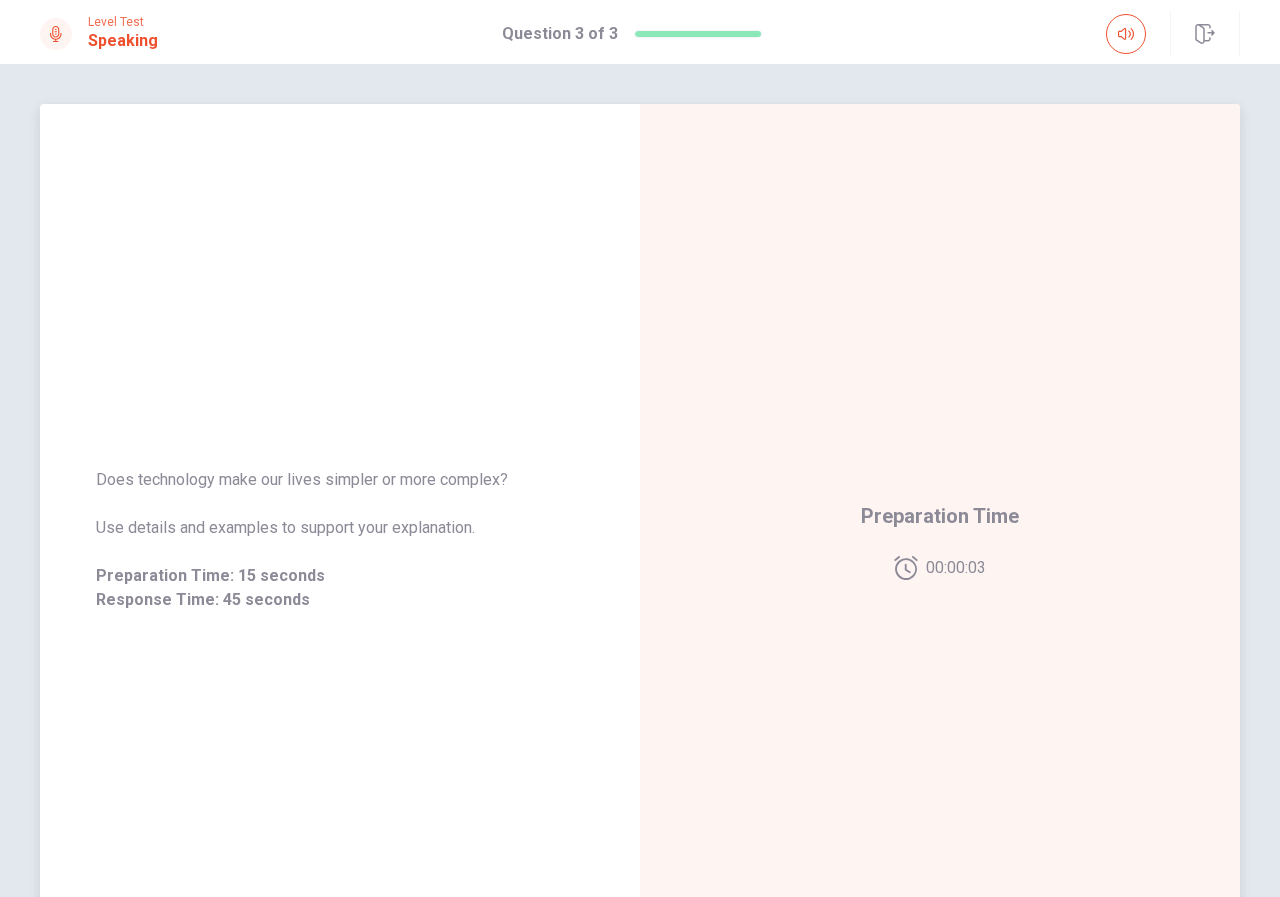 click on "Preparation Time" at bounding box center [940, 516] 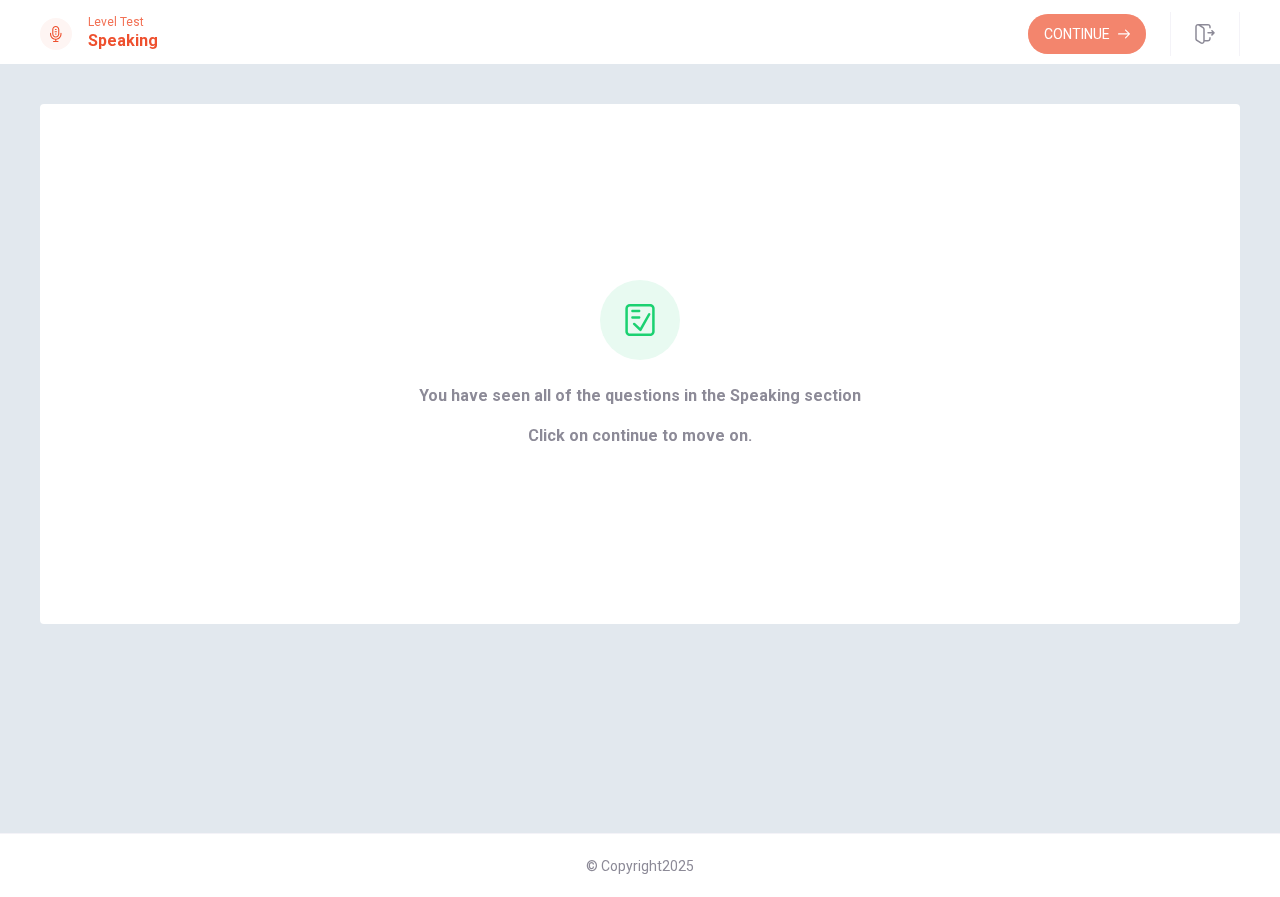 click on "Continue" at bounding box center [1087, 34] 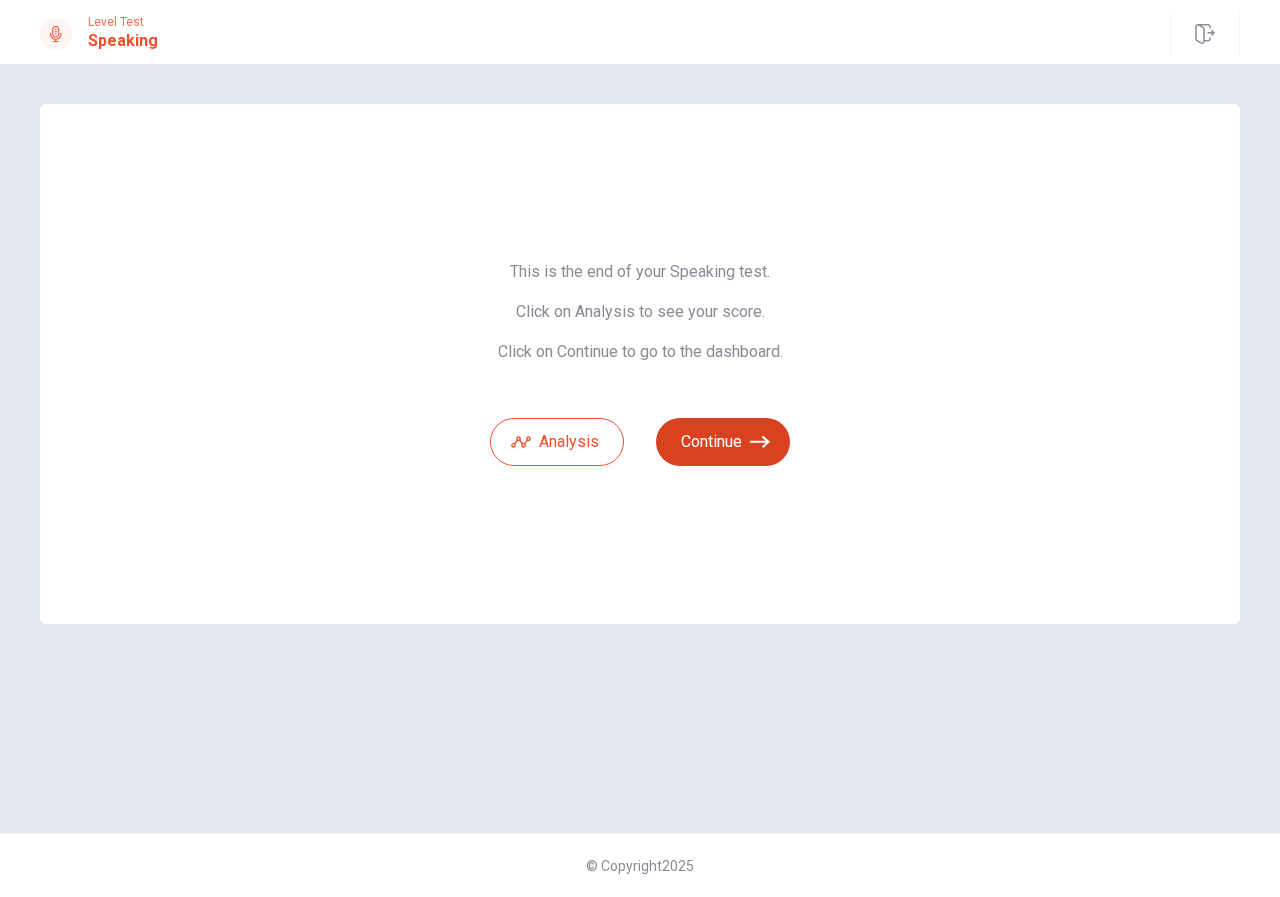 click on "Continue" at bounding box center [723, 442] 